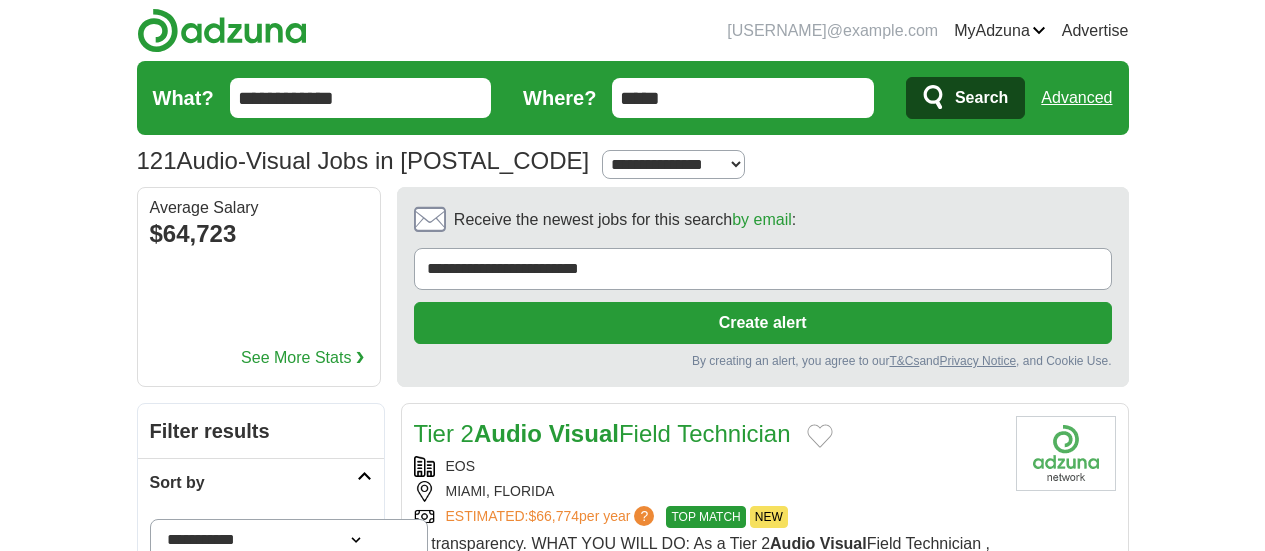 scroll, scrollTop: 998, scrollLeft: 0, axis: vertical 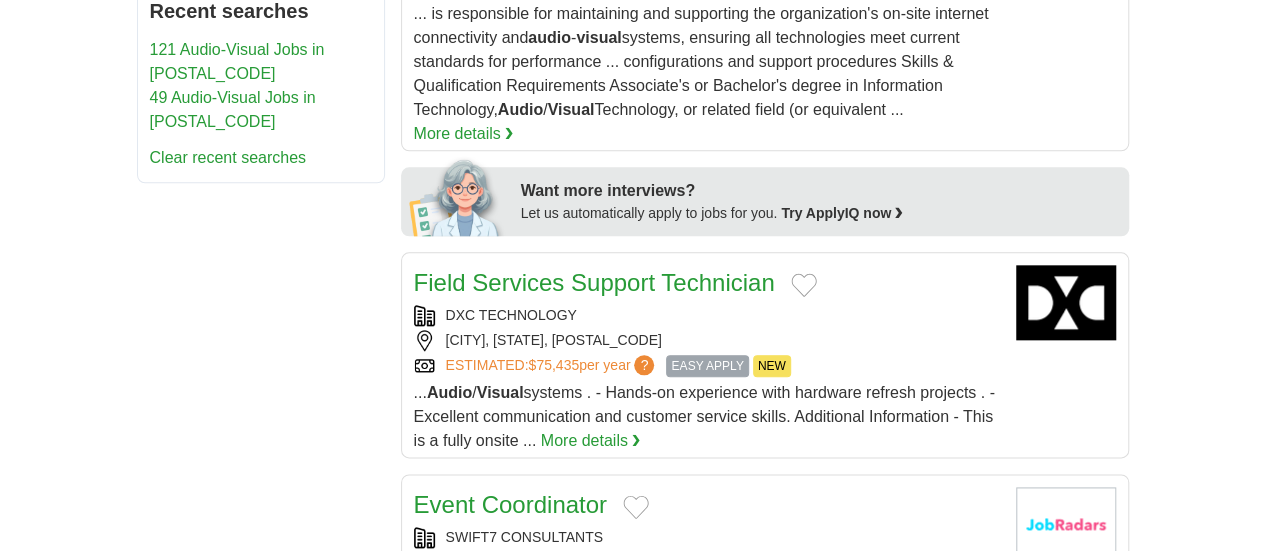 click on "Event Coordinator" at bounding box center (510, 504) 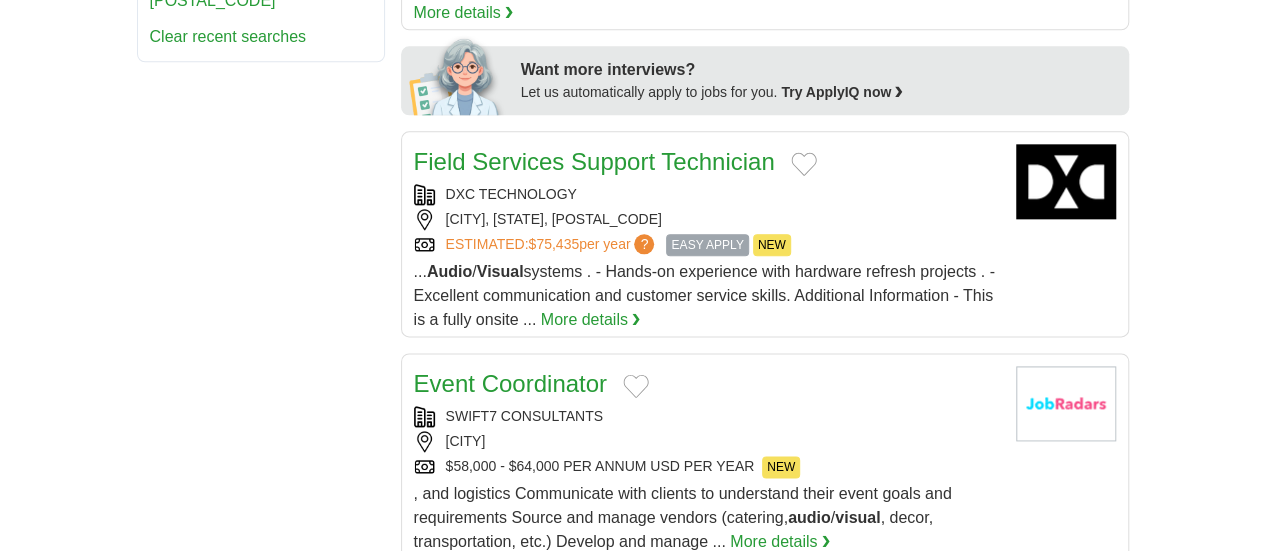 scroll, scrollTop: 1129, scrollLeft: 0, axis: vertical 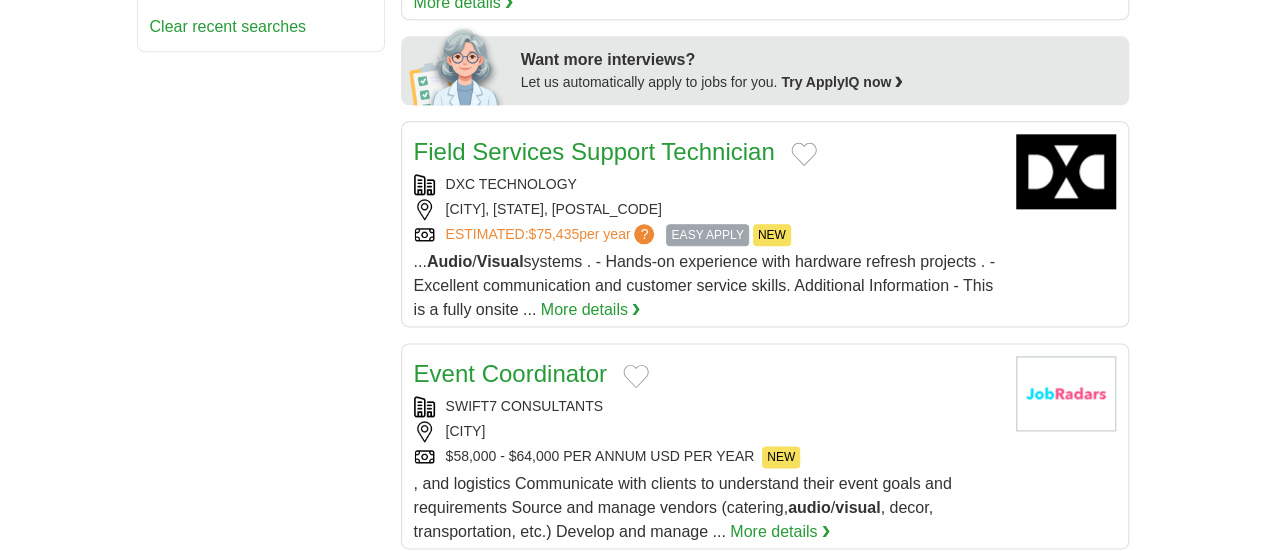 click on "Area Coordinator" at bounding box center [505, 595] 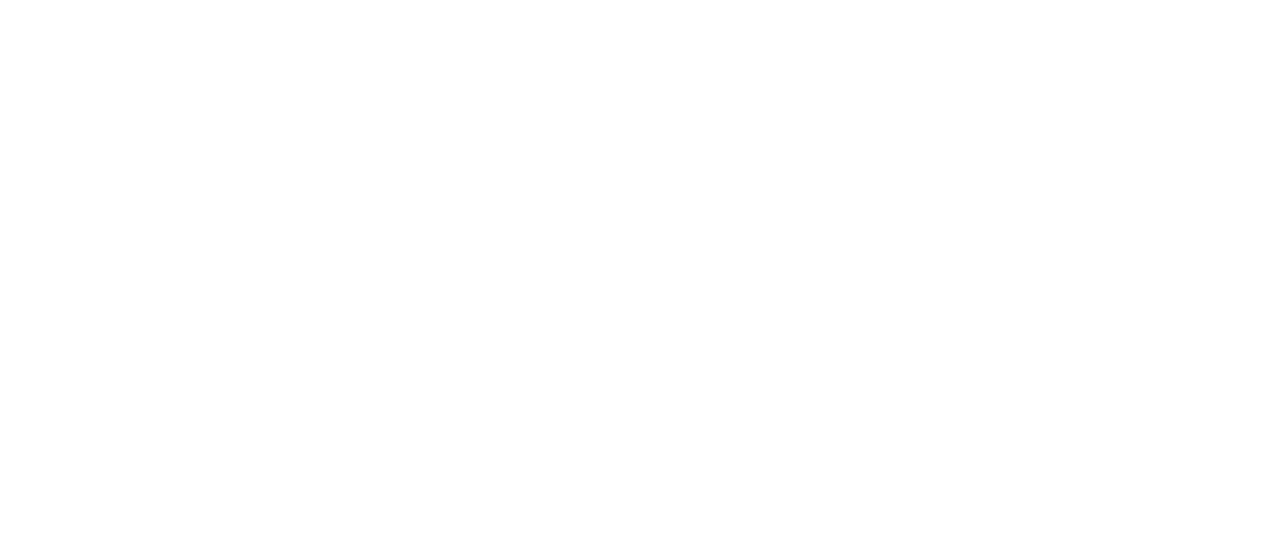 scroll, scrollTop: 3105, scrollLeft: 0, axis: vertical 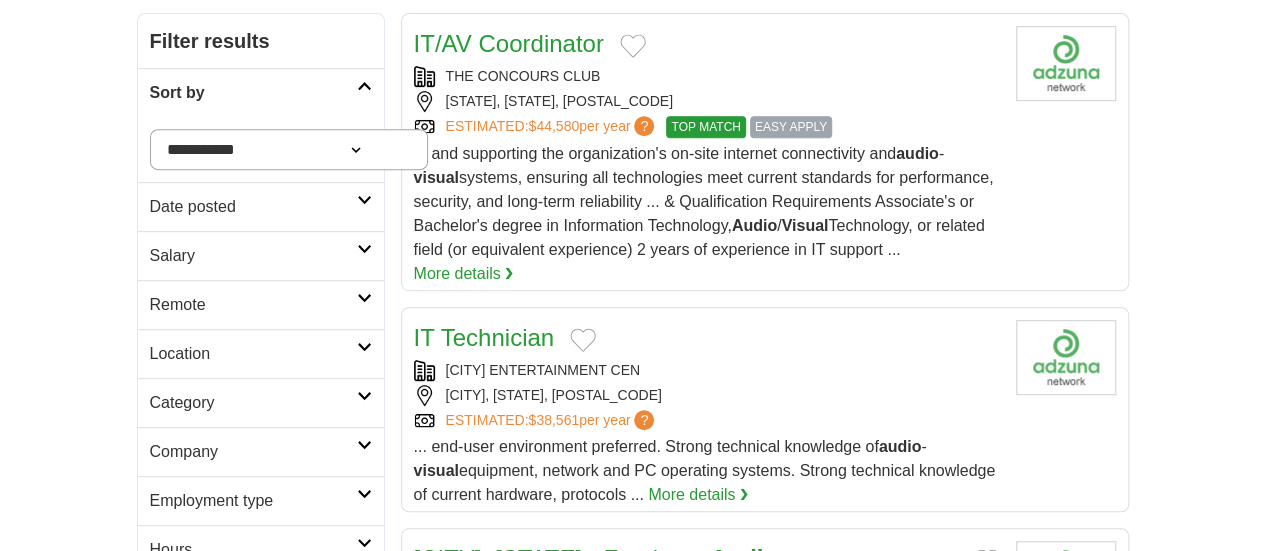 drag, startPoint x: 1271, startPoint y: 56, endPoint x: 1274, endPoint y: 117, distance: 61.073727 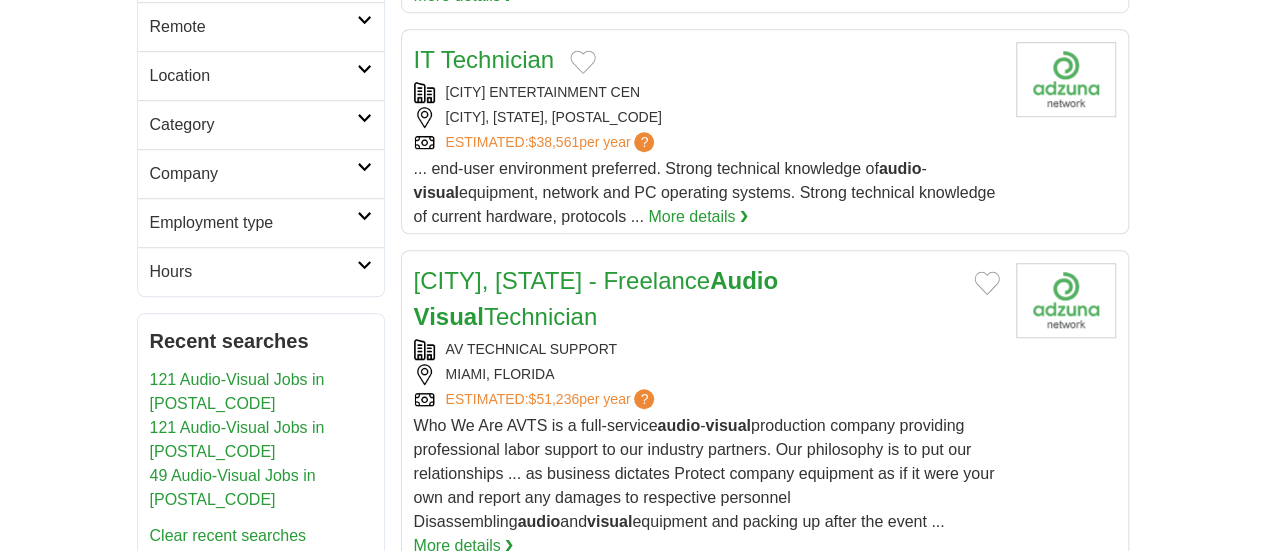 scroll, scrollTop: 672, scrollLeft: 0, axis: vertical 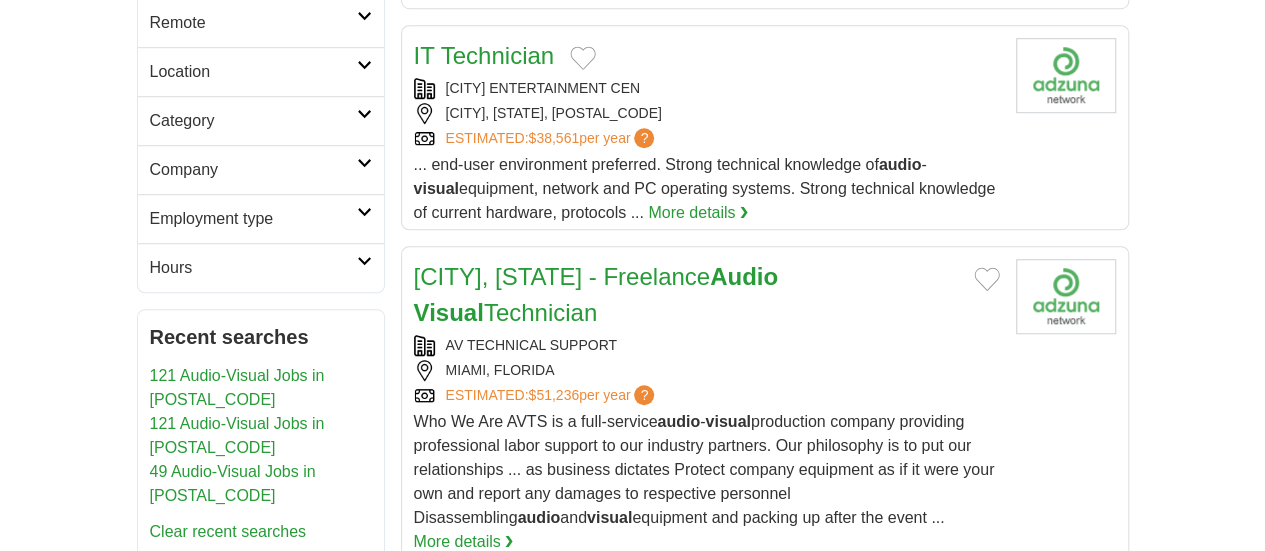 click on "Miami, Florida - Freelance  Audio   Visual  Technician" at bounding box center (596, 294) 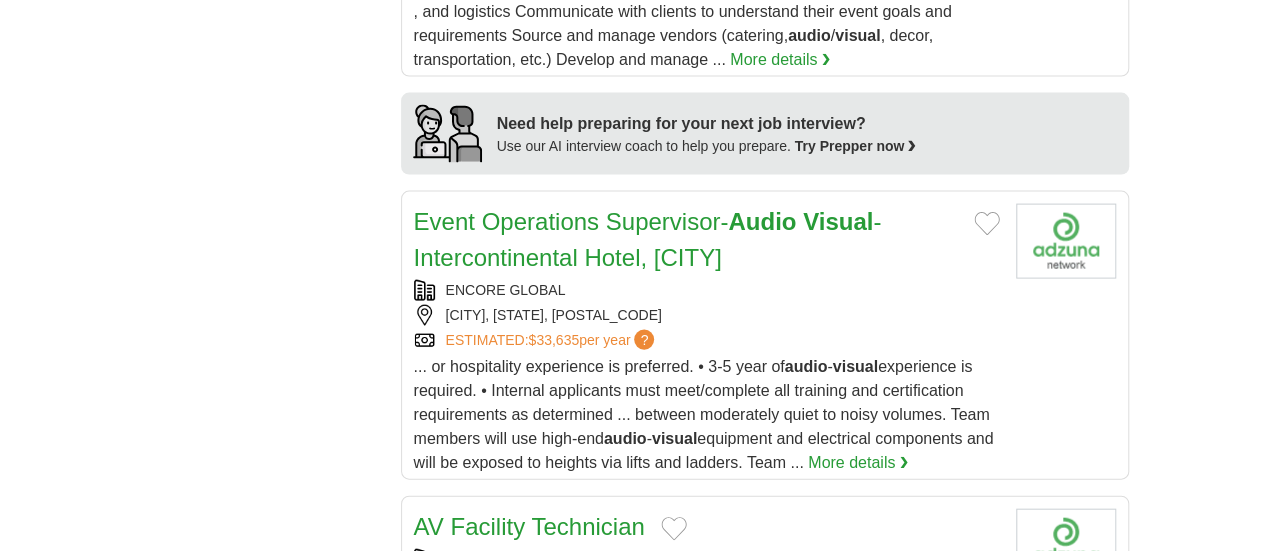 scroll, scrollTop: 2064, scrollLeft: 0, axis: vertical 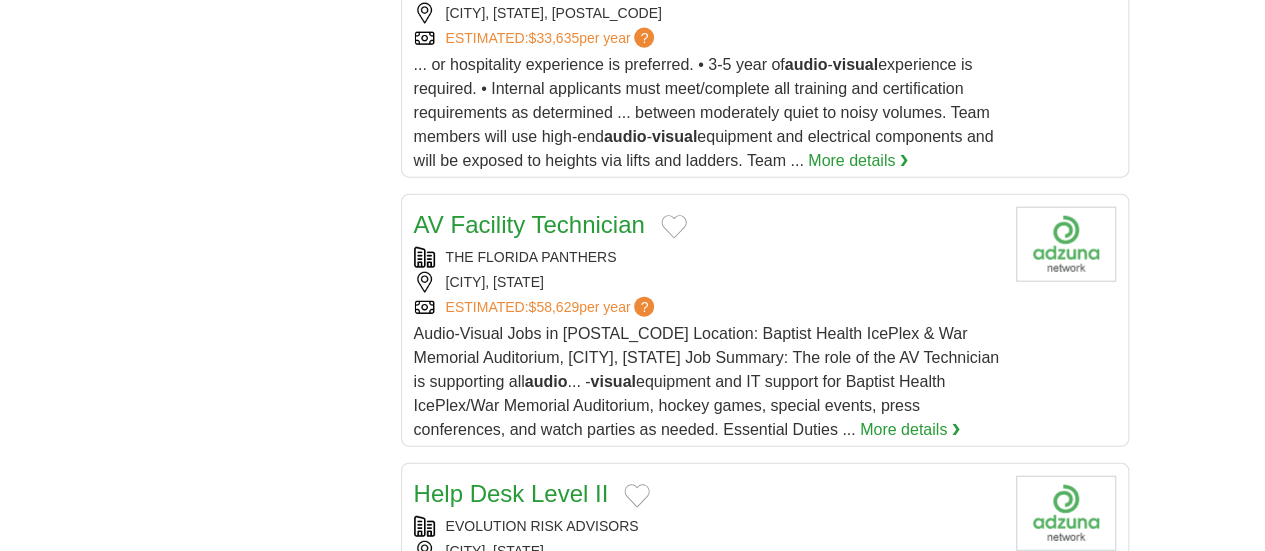 click on "Help Desk Level II" at bounding box center (511, 493) 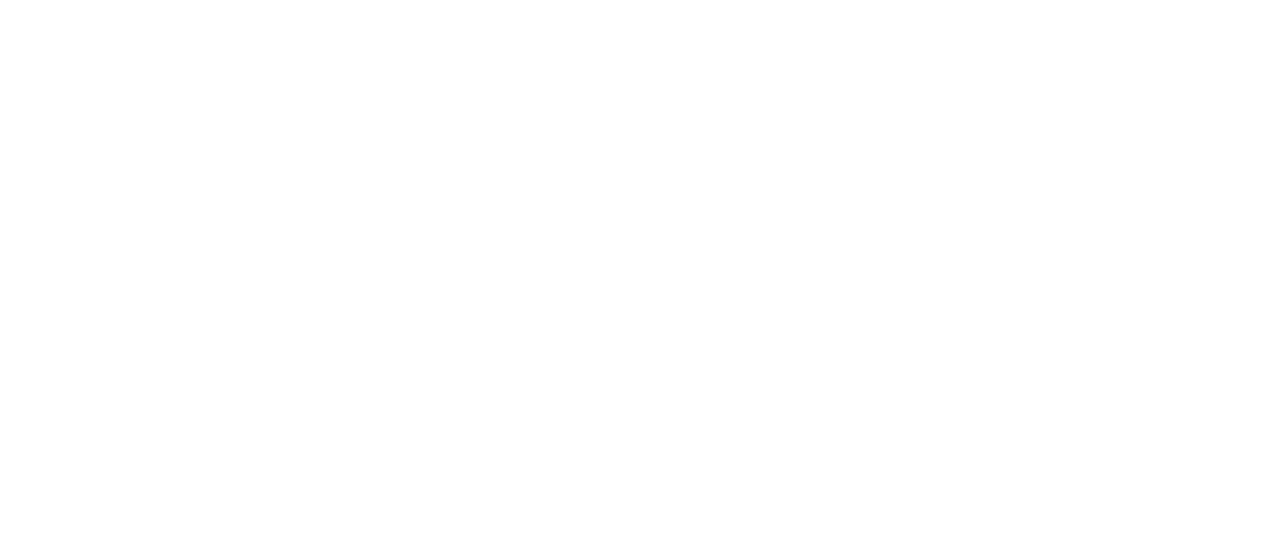 scroll, scrollTop: 3790, scrollLeft: 0, axis: vertical 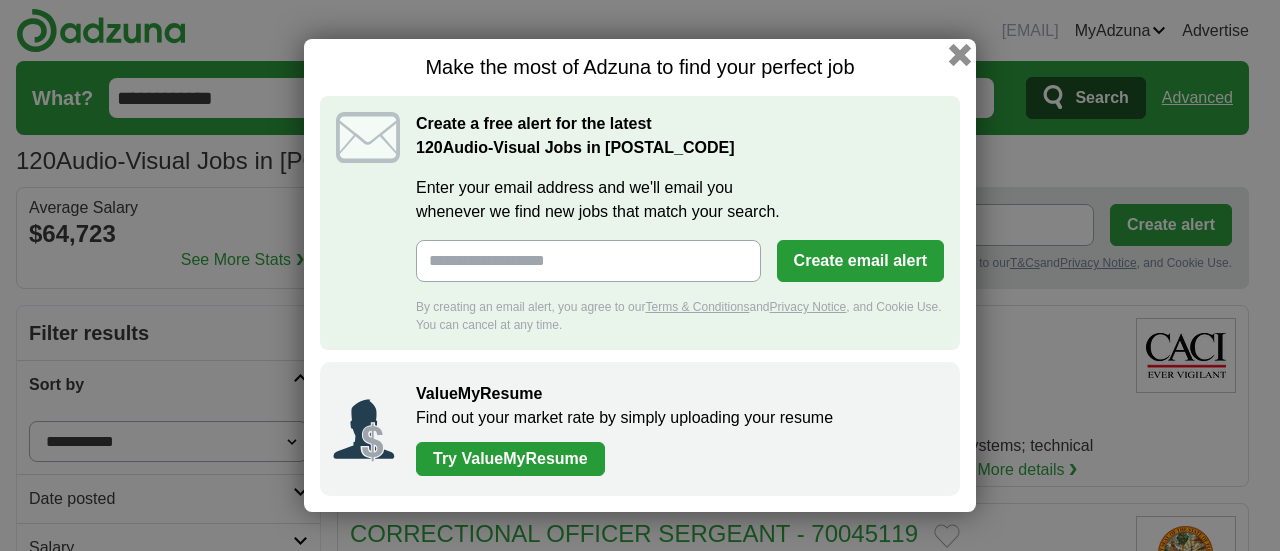 click at bounding box center (960, 55) 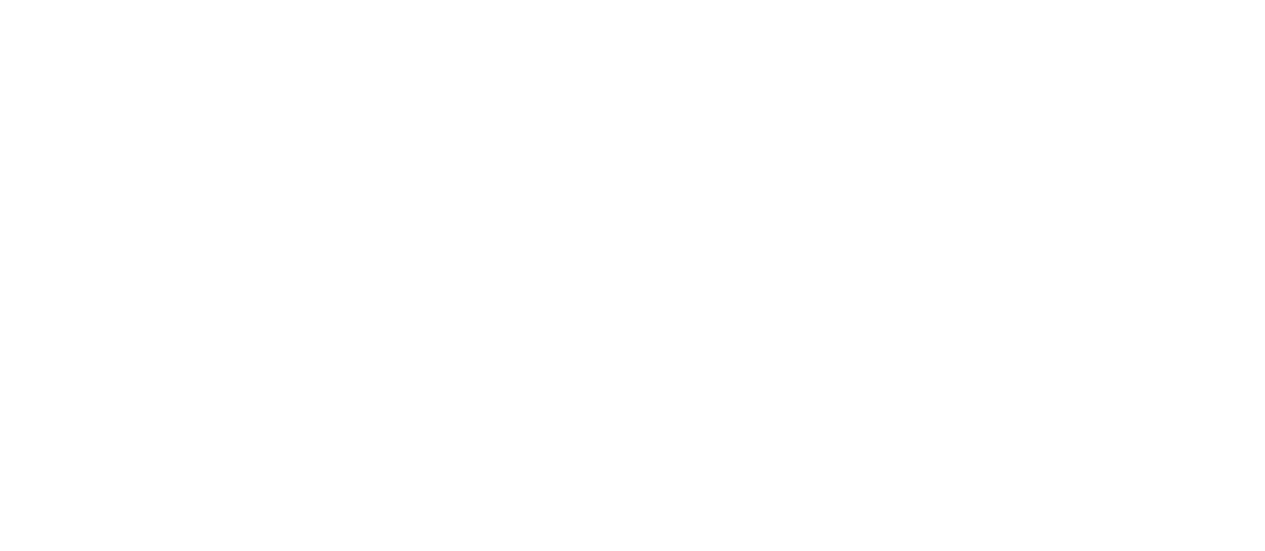 scroll, scrollTop: 3430, scrollLeft: 0, axis: vertical 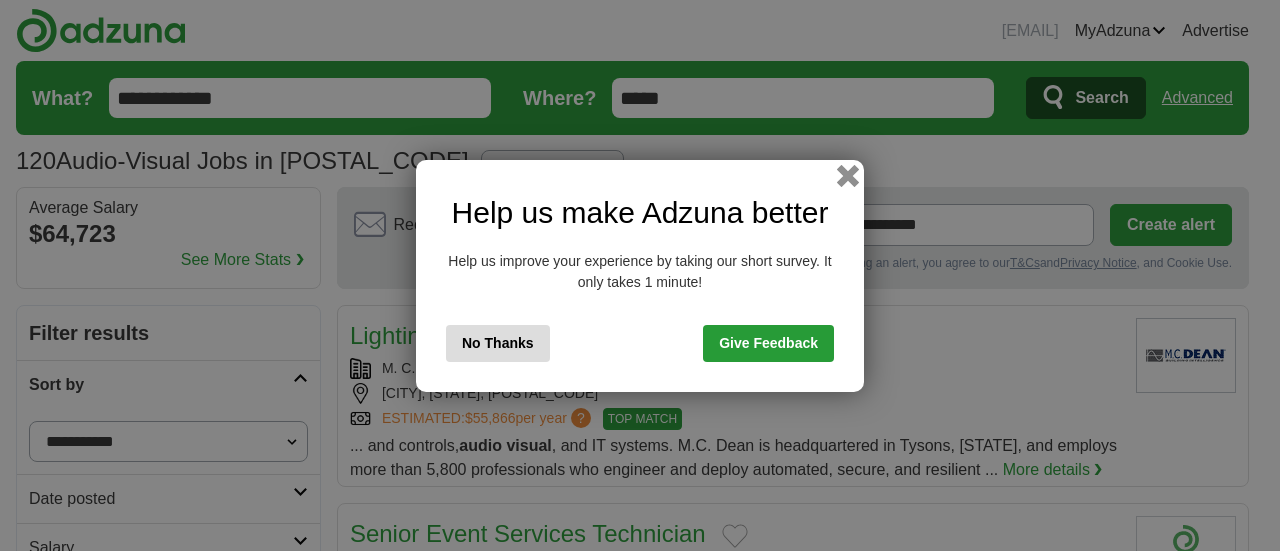 click at bounding box center (848, 175) 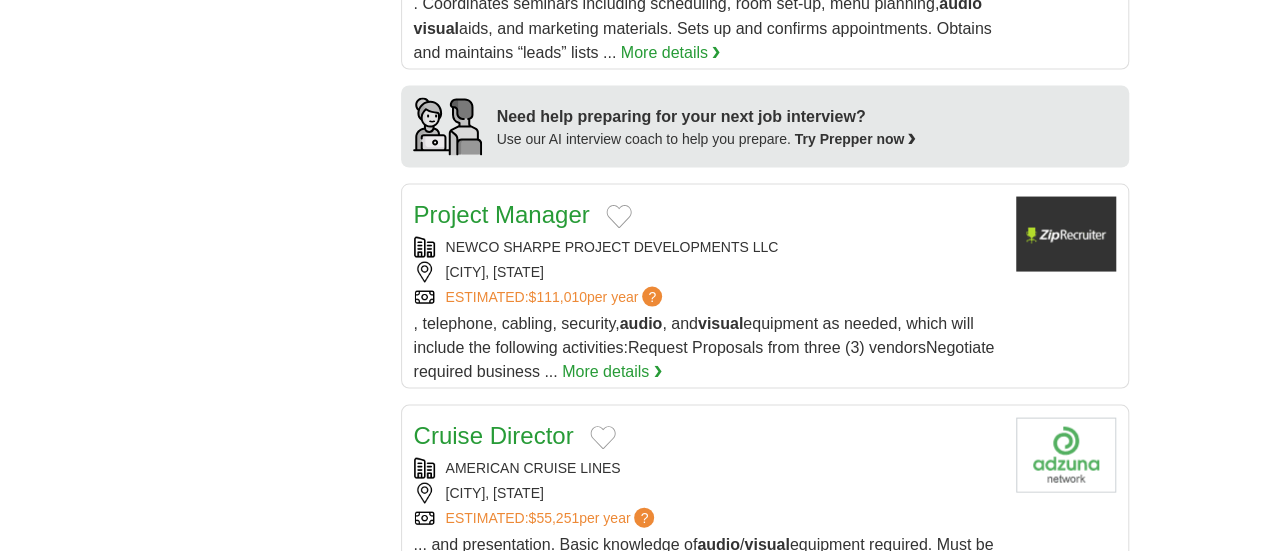 scroll, scrollTop: 1892, scrollLeft: 0, axis: vertical 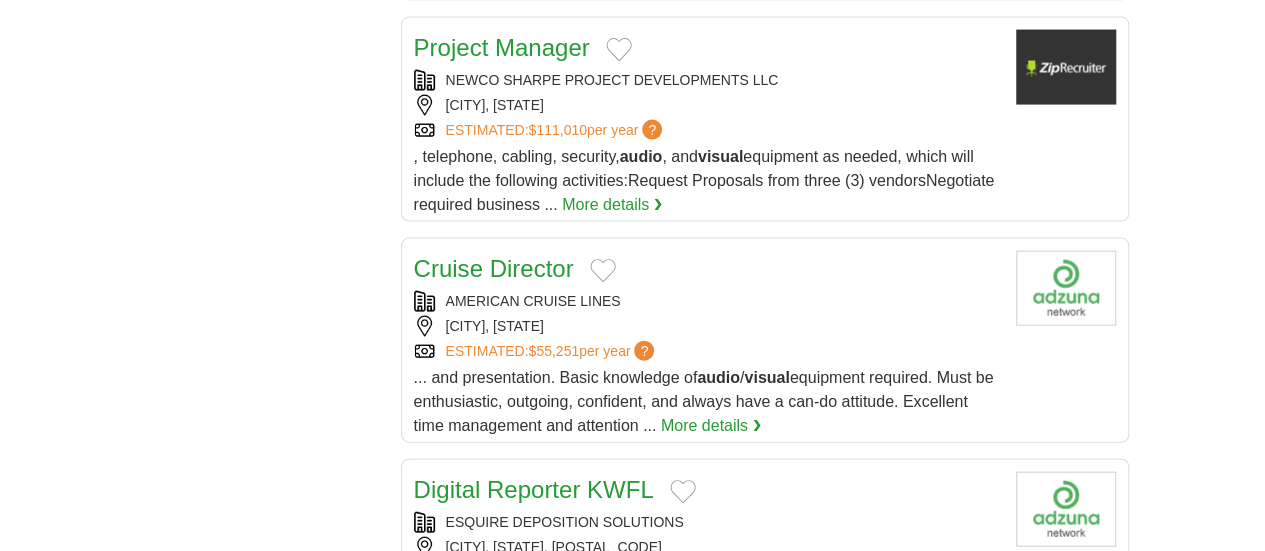 click on "Digital Reporter KWFL" at bounding box center [534, 489] 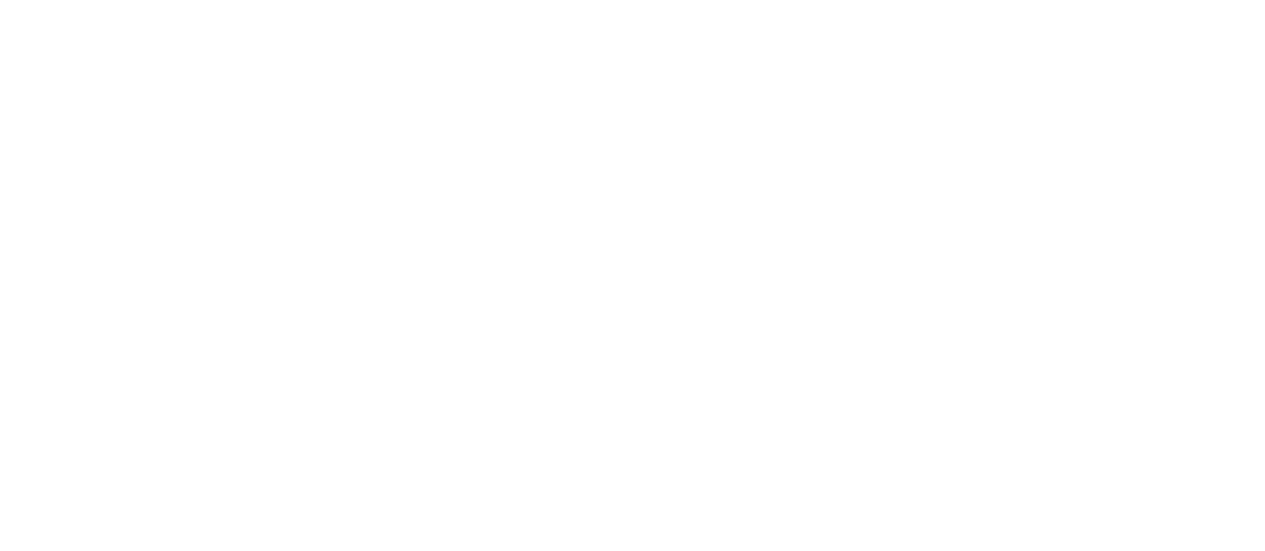 scroll, scrollTop: 3406, scrollLeft: 0, axis: vertical 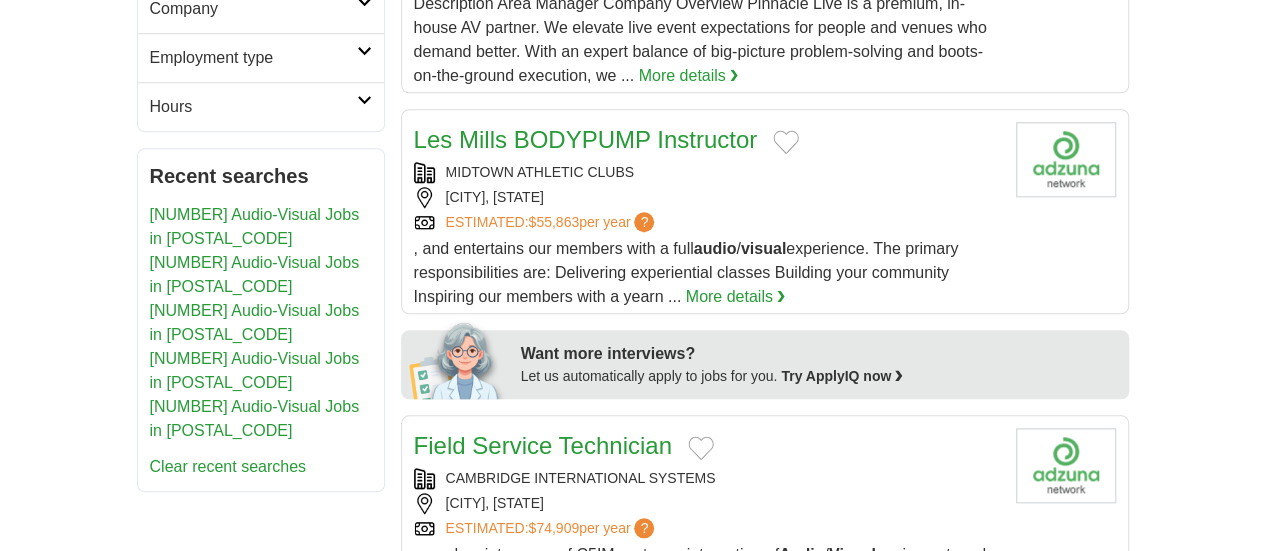 click on "Field Service Technician" at bounding box center (543, 445) 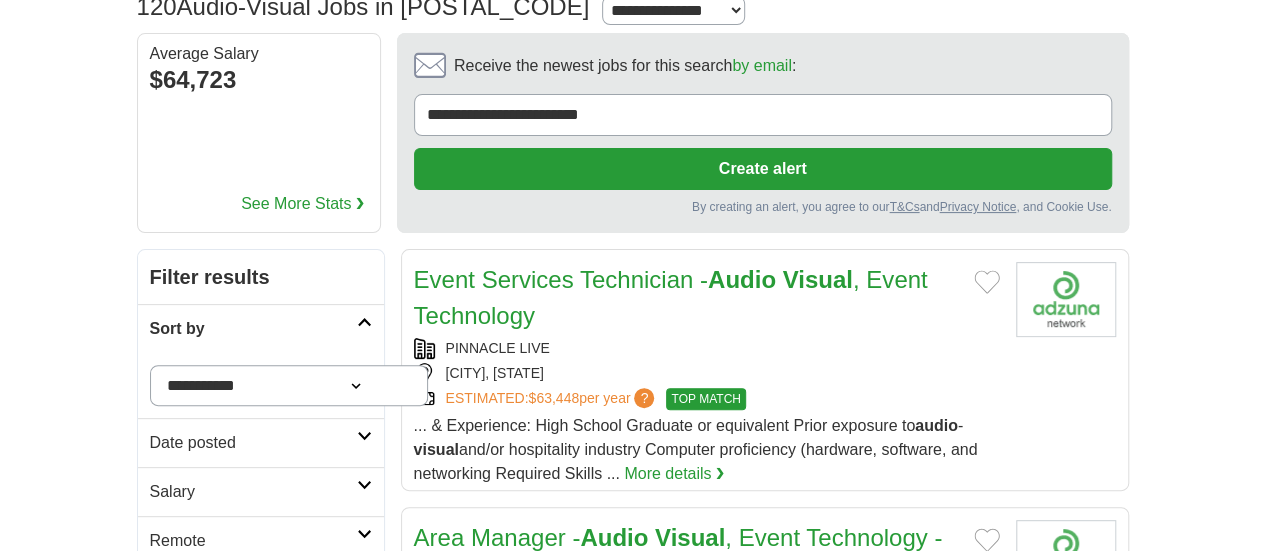 scroll, scrollTop: 0, scrollLeft: 0, axis: both 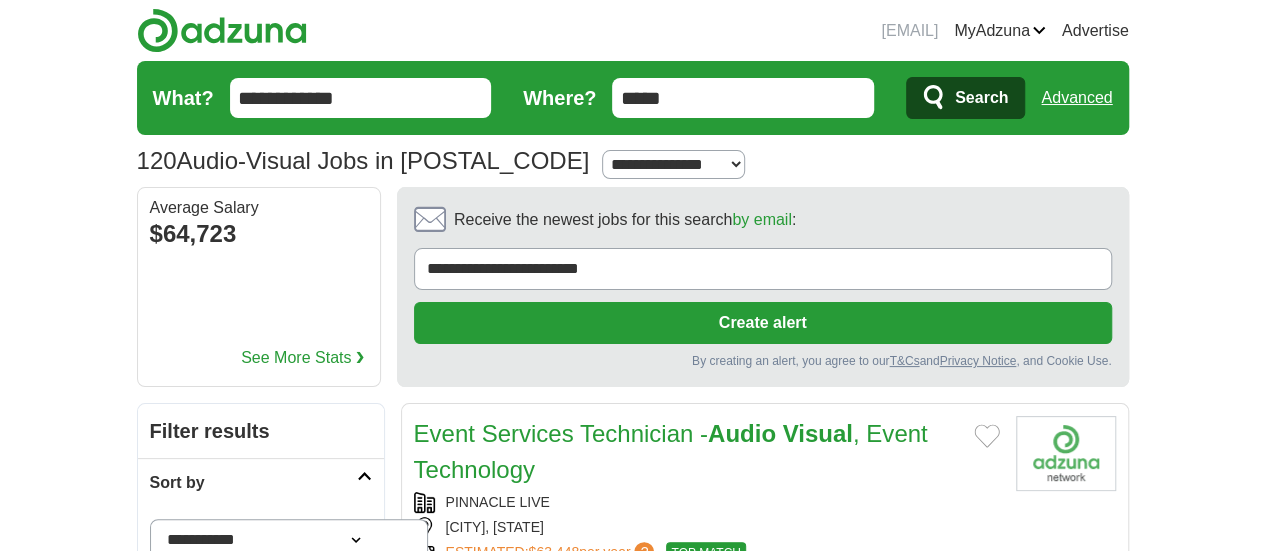 drag, startPoint x: 266, startPoint y: 97, endPoint x: 64, endPoint y: 84, distance: 202.41788 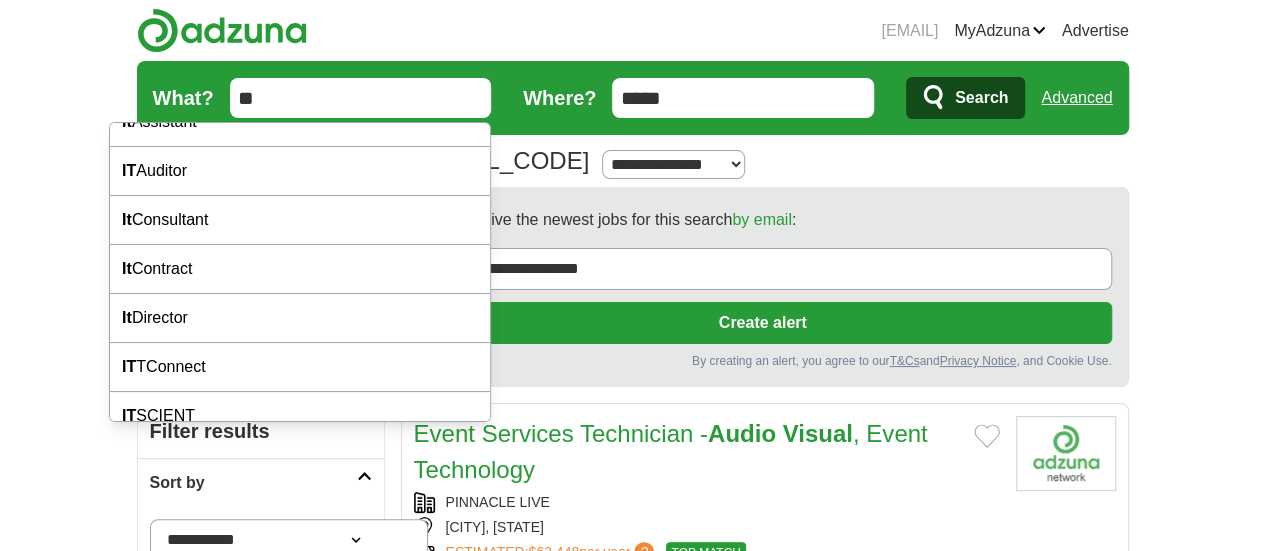 scroll, scrollTop: 139, scrollLeft: 0, axis: vertical 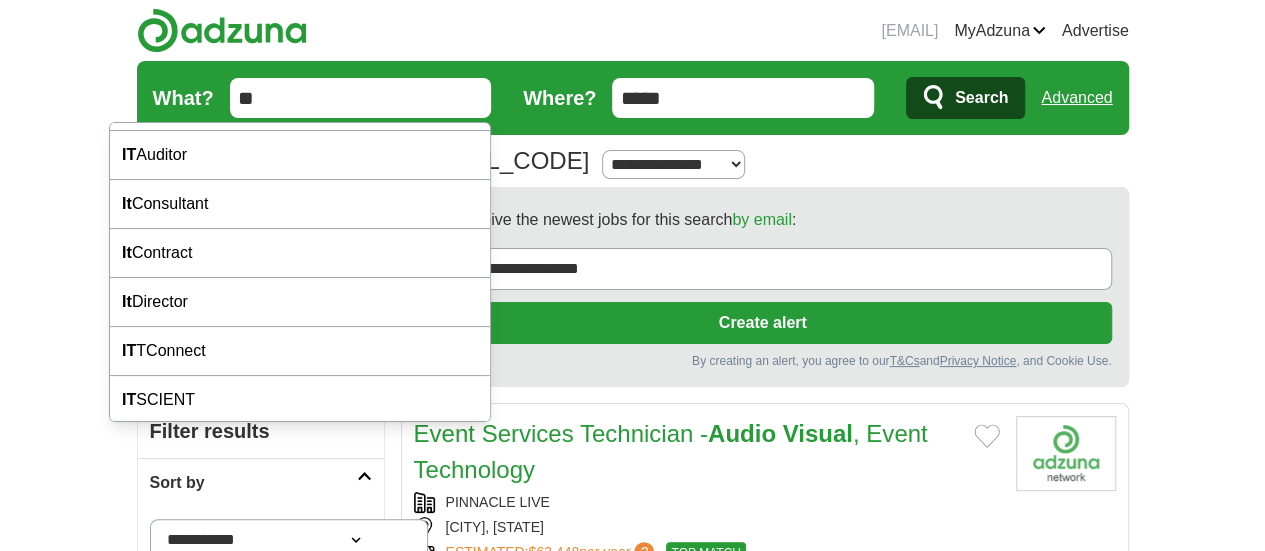 type on "**" 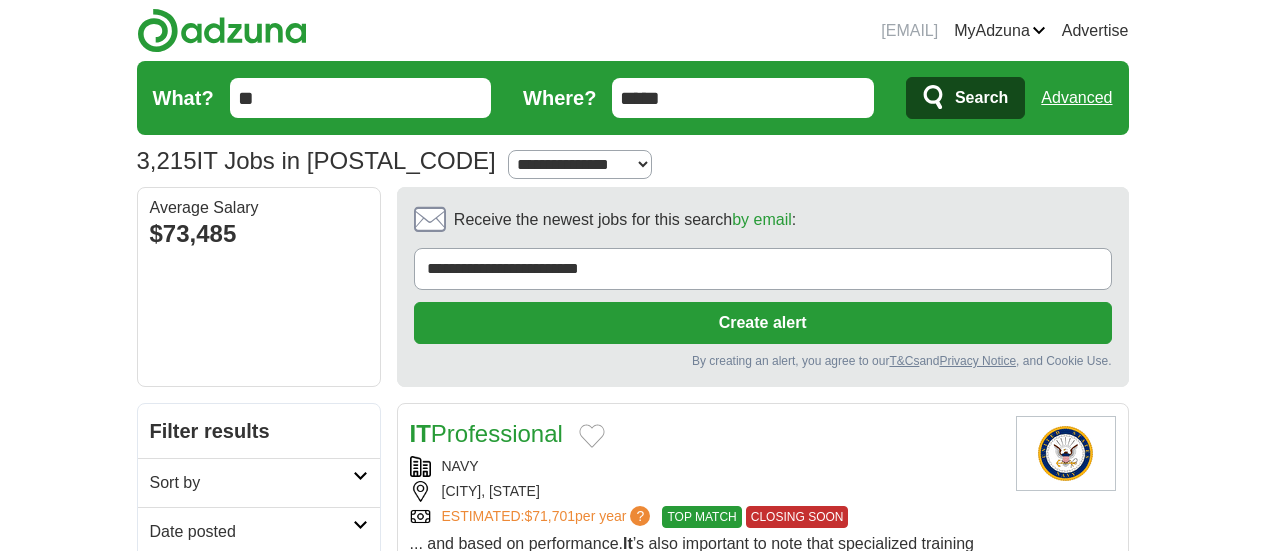 scroll, scrollTop: 0, scrollLeft: 0, axis: both 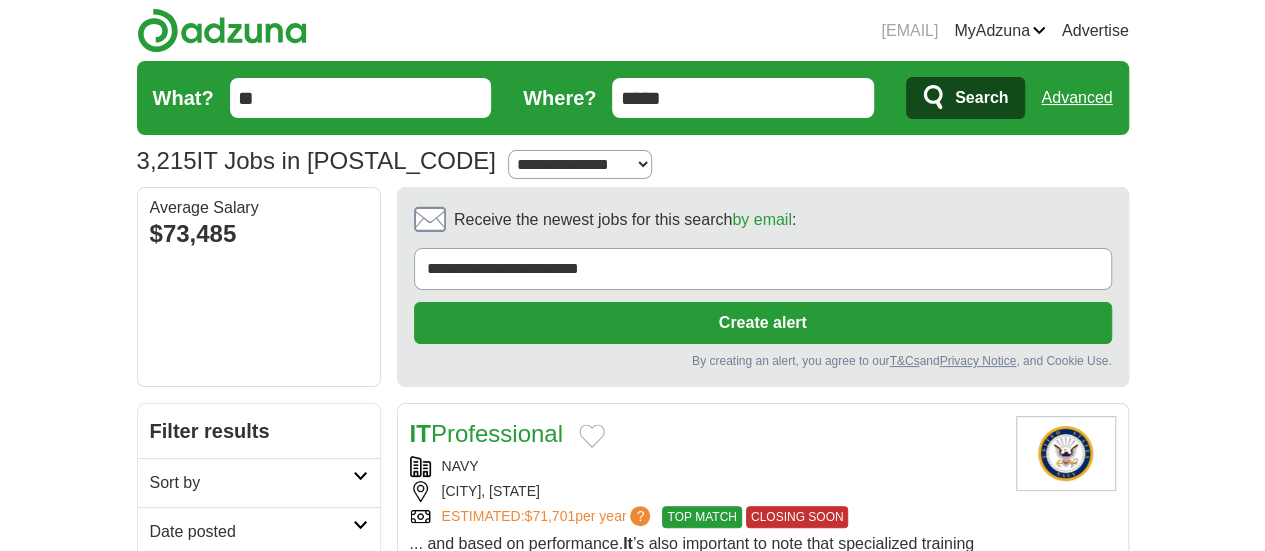click at bounding box center [360, 476] 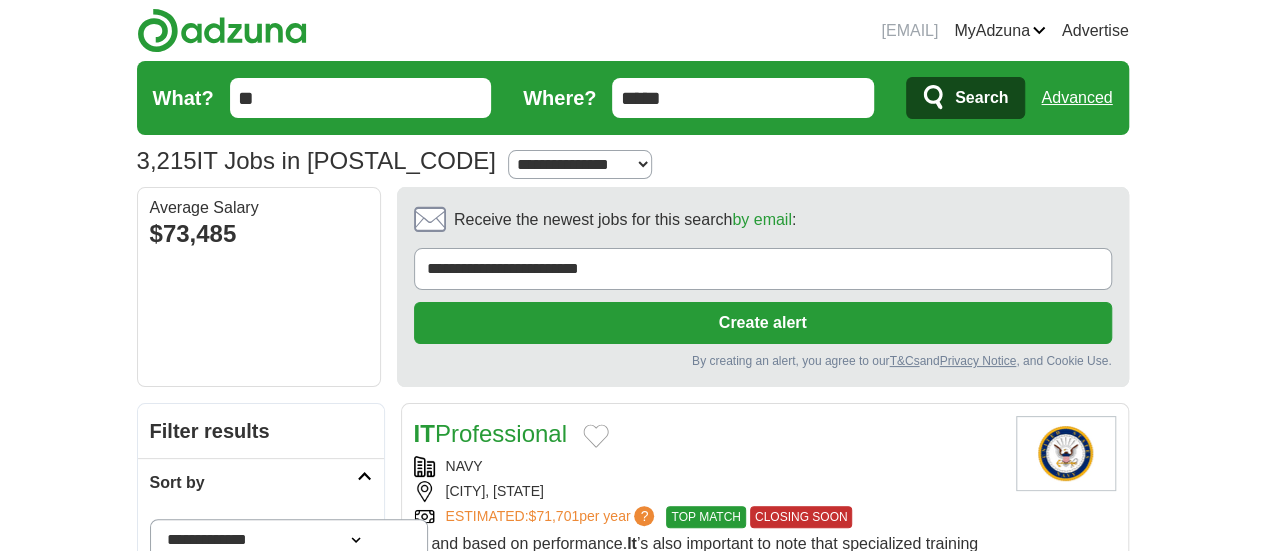click on "**********" at bounding box center [289, 539] 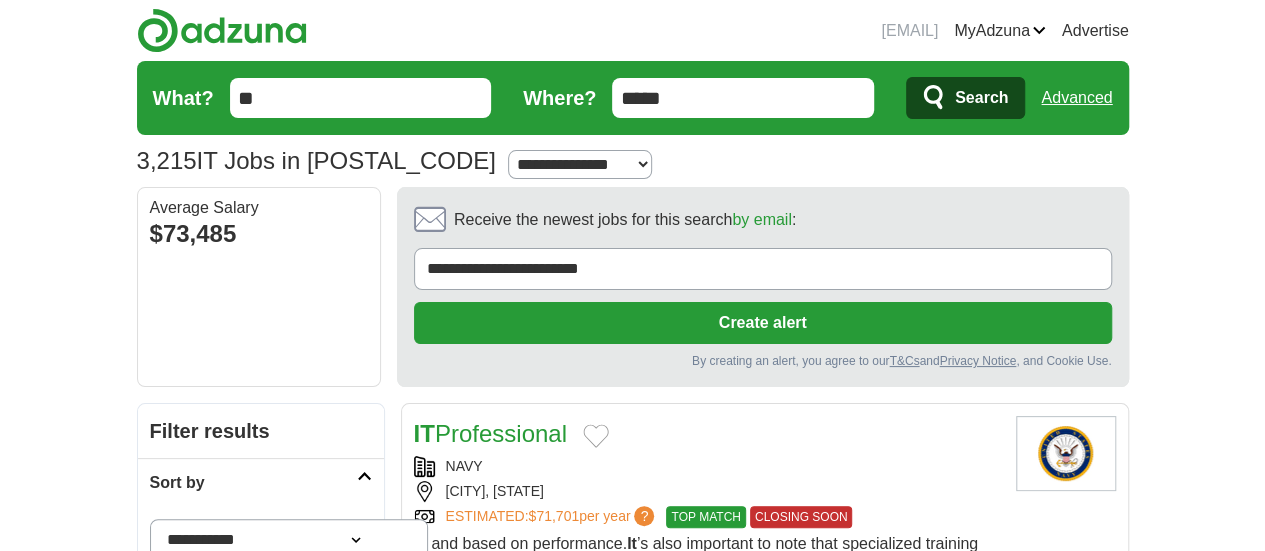 click on "**********" at bounding box center [289, 539] 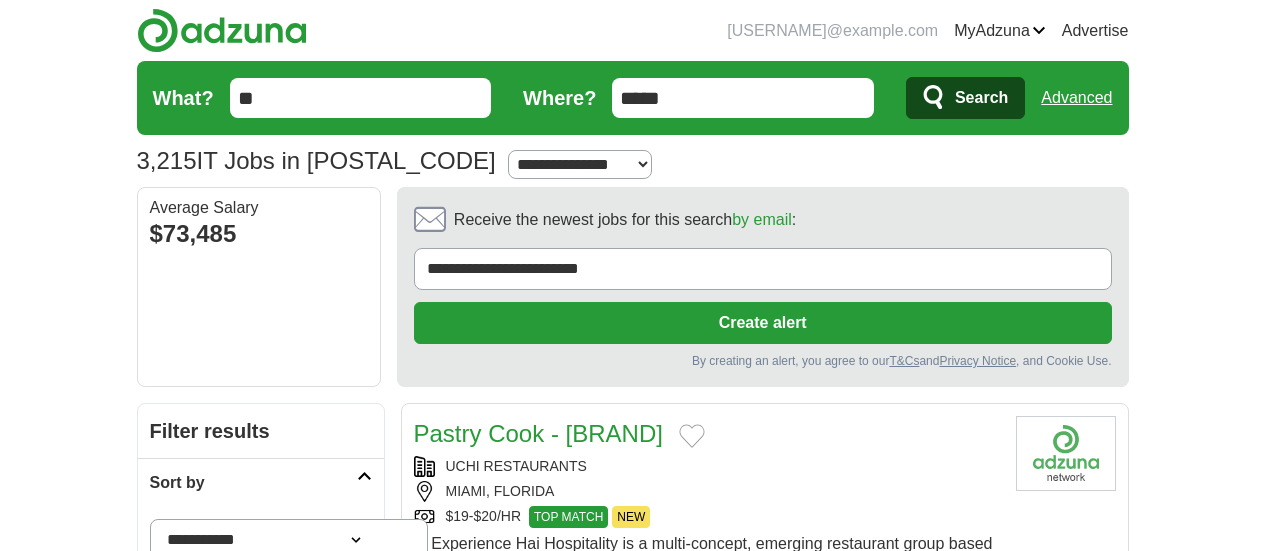 scroll, scrollTop: 0, scrollLeft: 0, axis: both 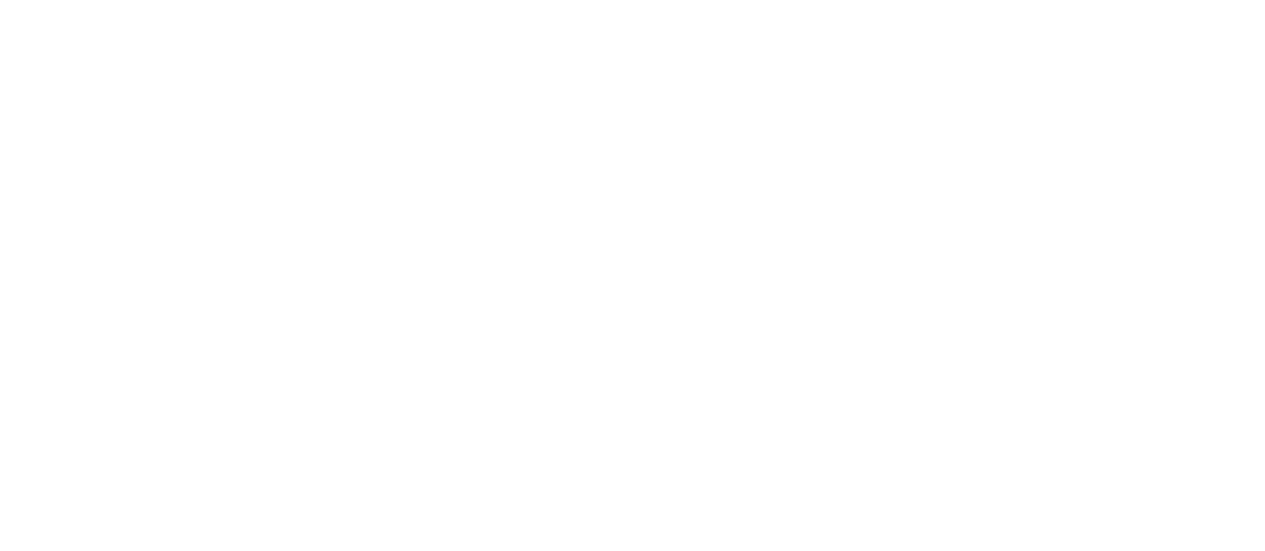 click on "2" at bounding box center [609, 838] 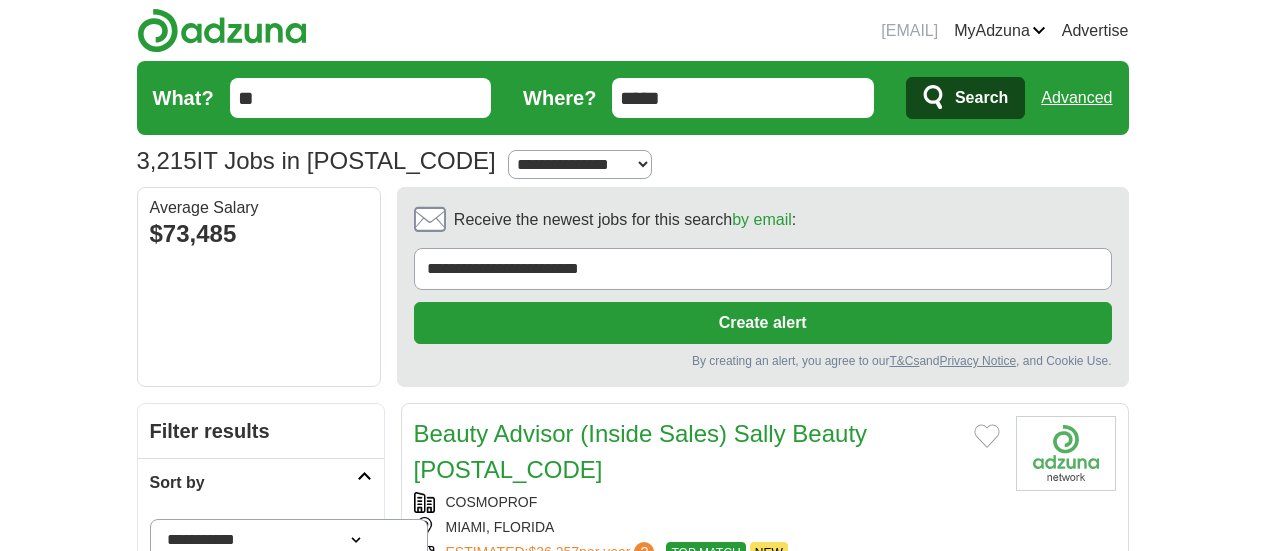 scroll, scrollTop: 0, scrollLeft: 0, axis: both 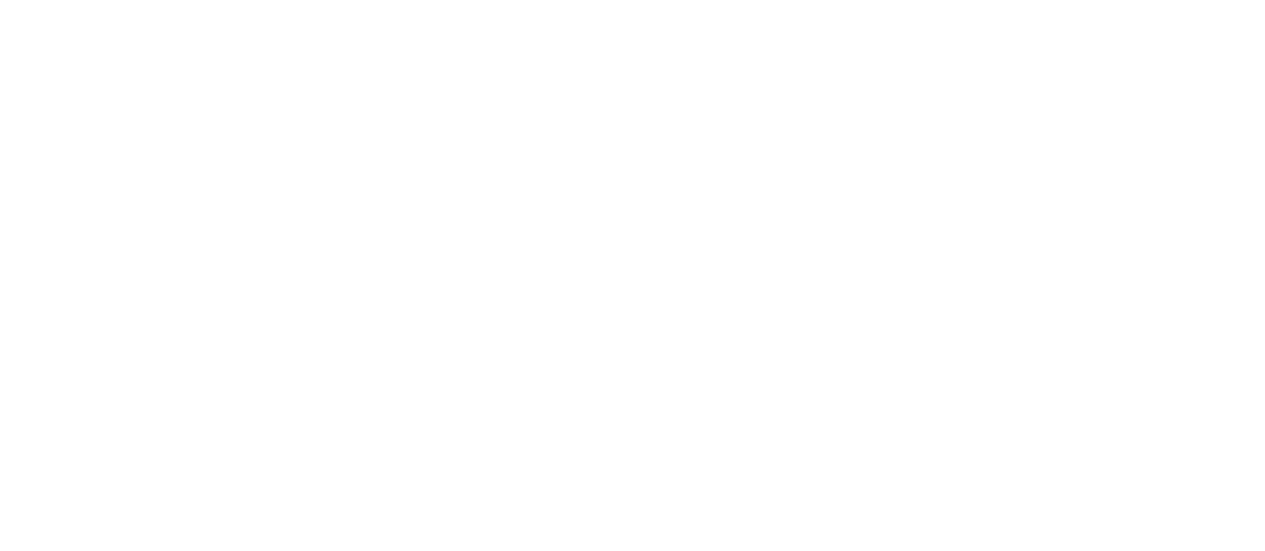 click on "3" at bounding box center (710, 845) 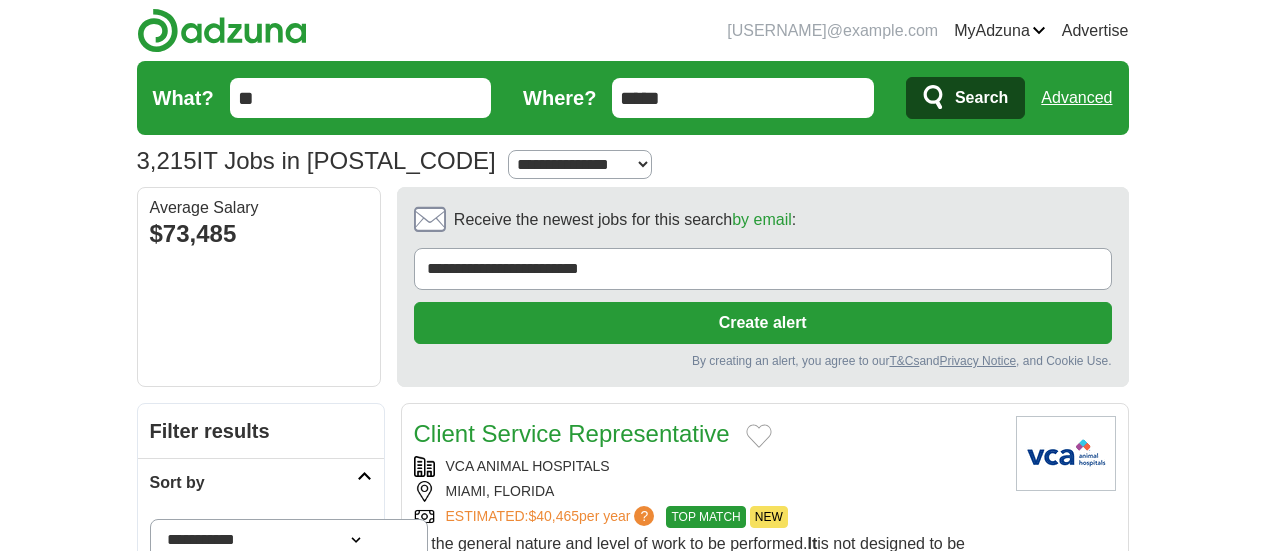 scroll, scrollTop: 0, scrollLeft: 0, axis: both 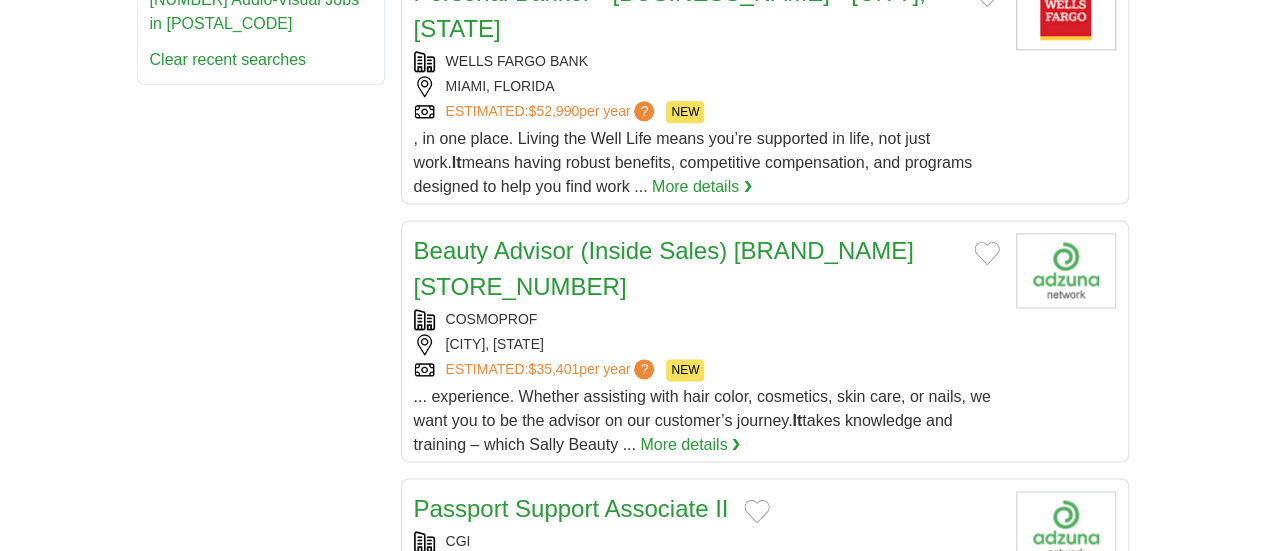 click on "Passport Support Associate II" at bounding box center [571, 508] 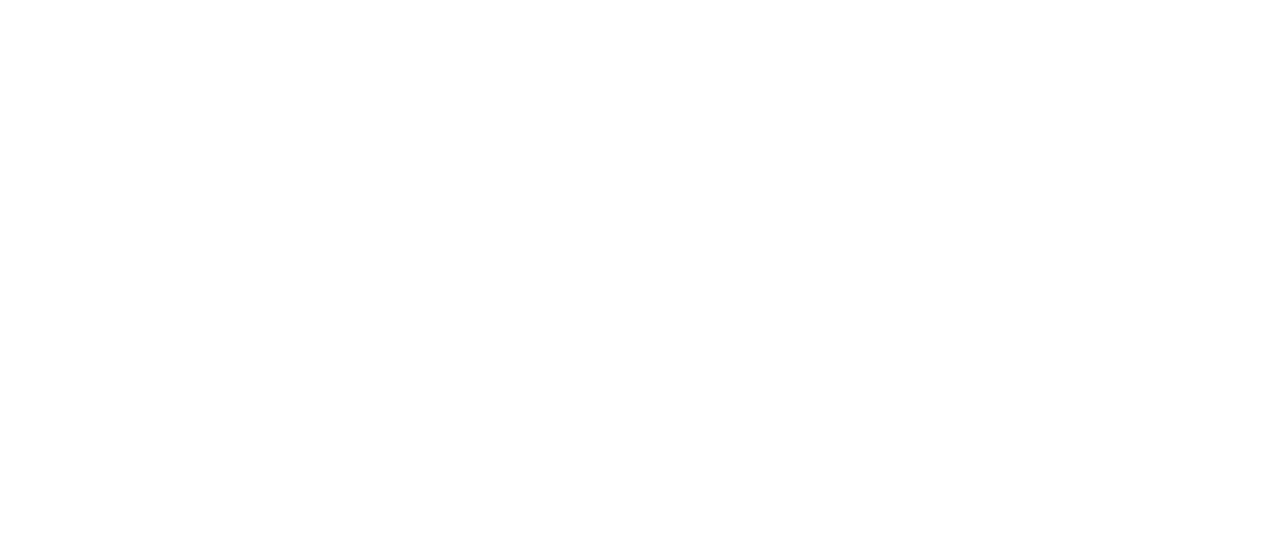 scroll, scrollTop: 3601, scrollLeft: 0, axis: vertical 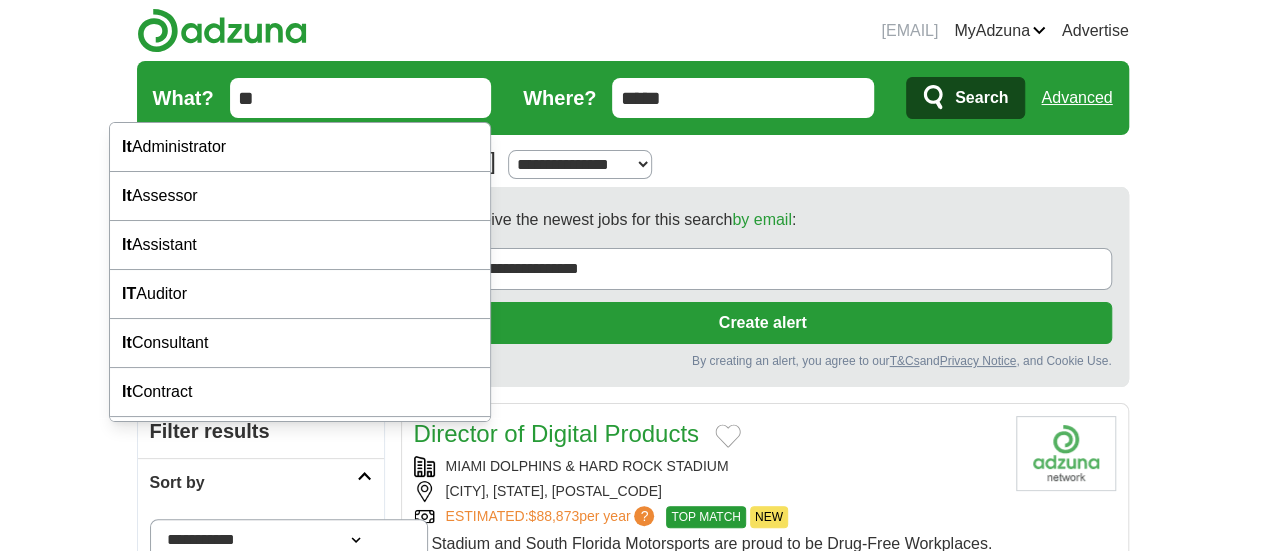click on "**" at bounding box center (361, 98) 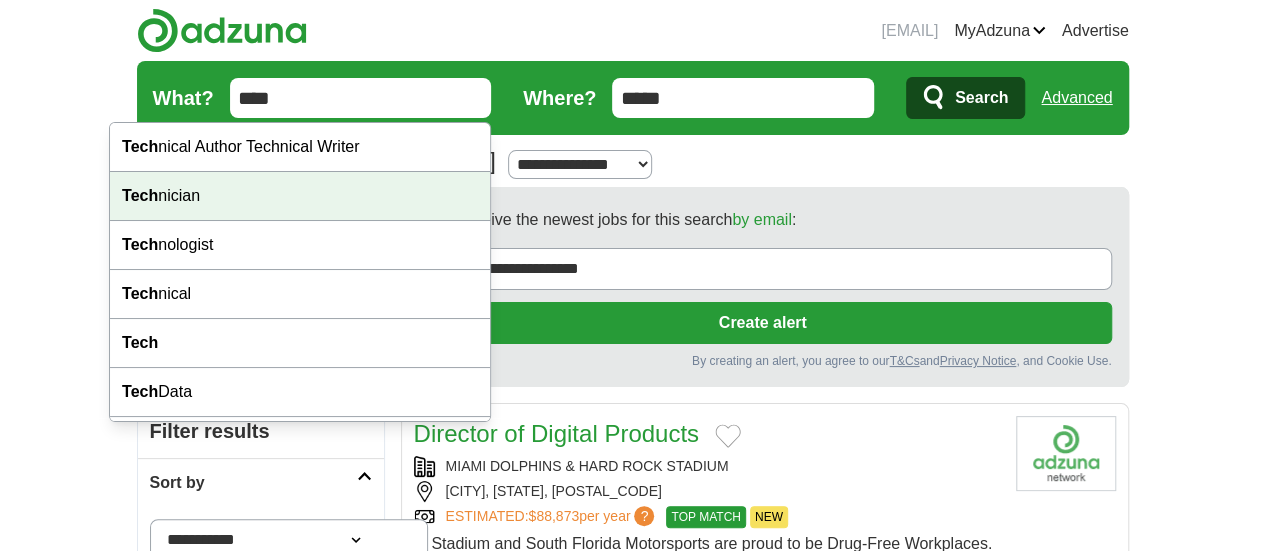 click on "Tech nician" at bounding box center (300, 196) 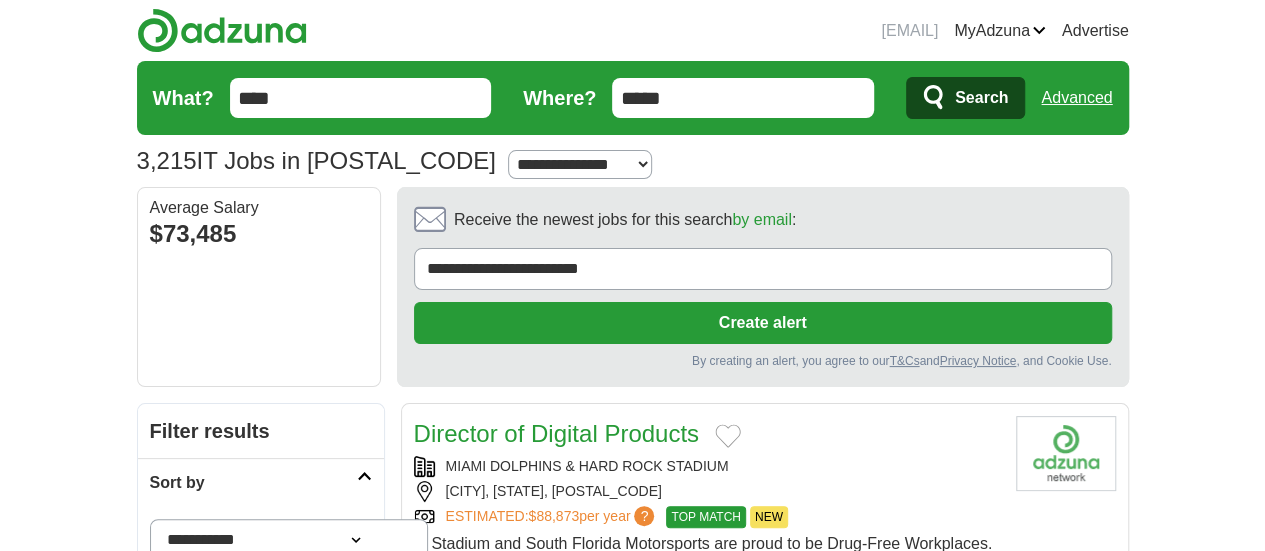 type on "**********" 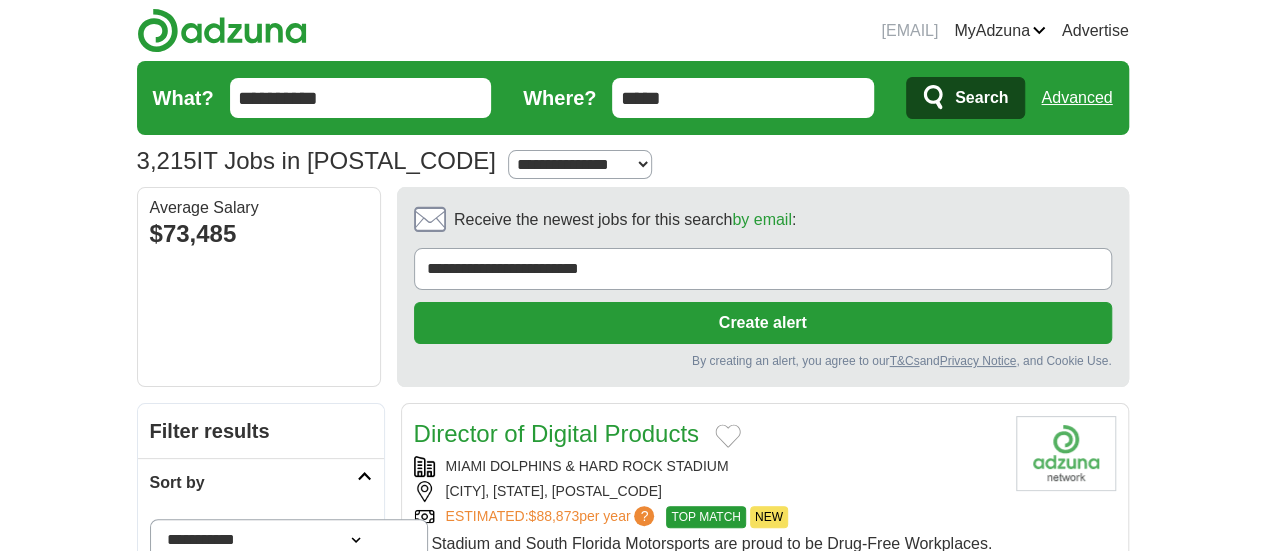 click on "Search" at bounding box center [965, 98] 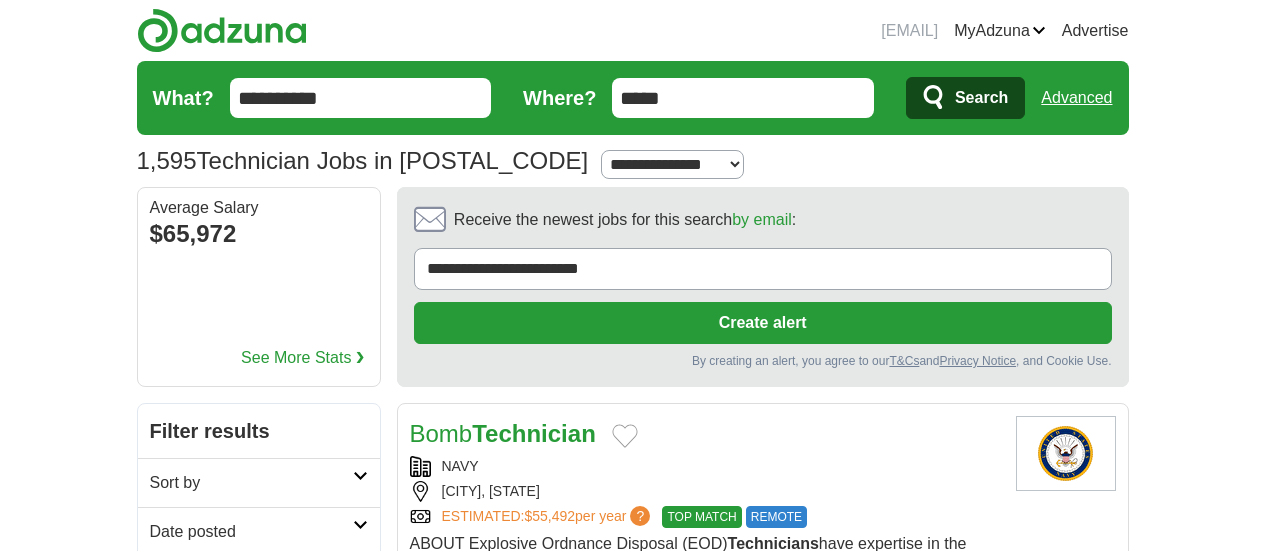 scroll, scrollTop: 0, scrollLeft: 0, axis: both 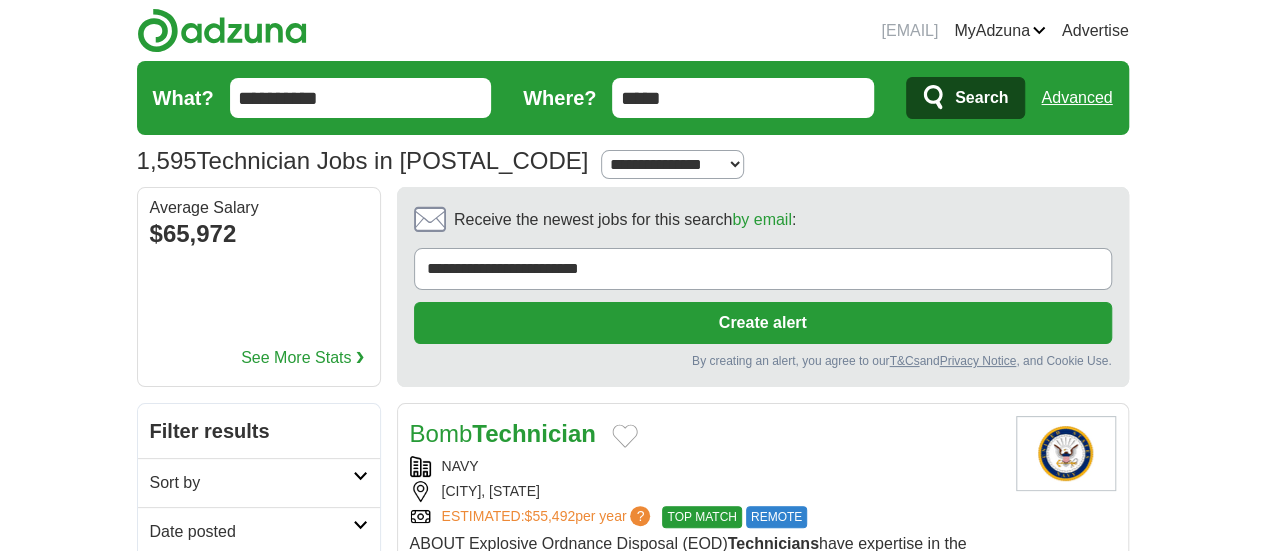 click on "Sort by" at bounding box center [251, 483] 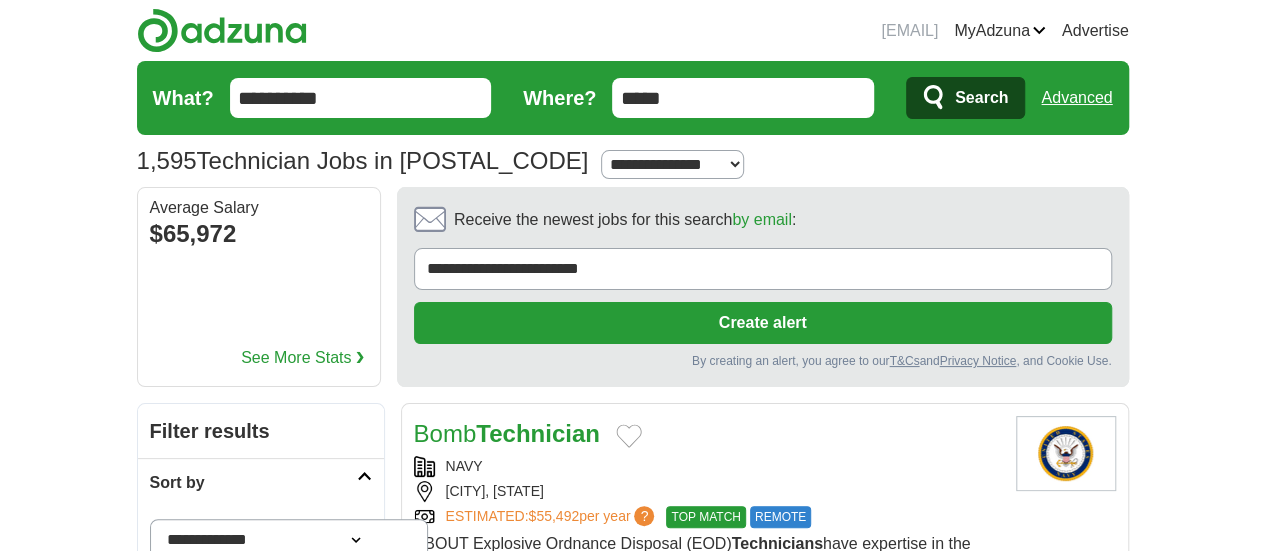 click on "**********" at bounding box center (289, 539) 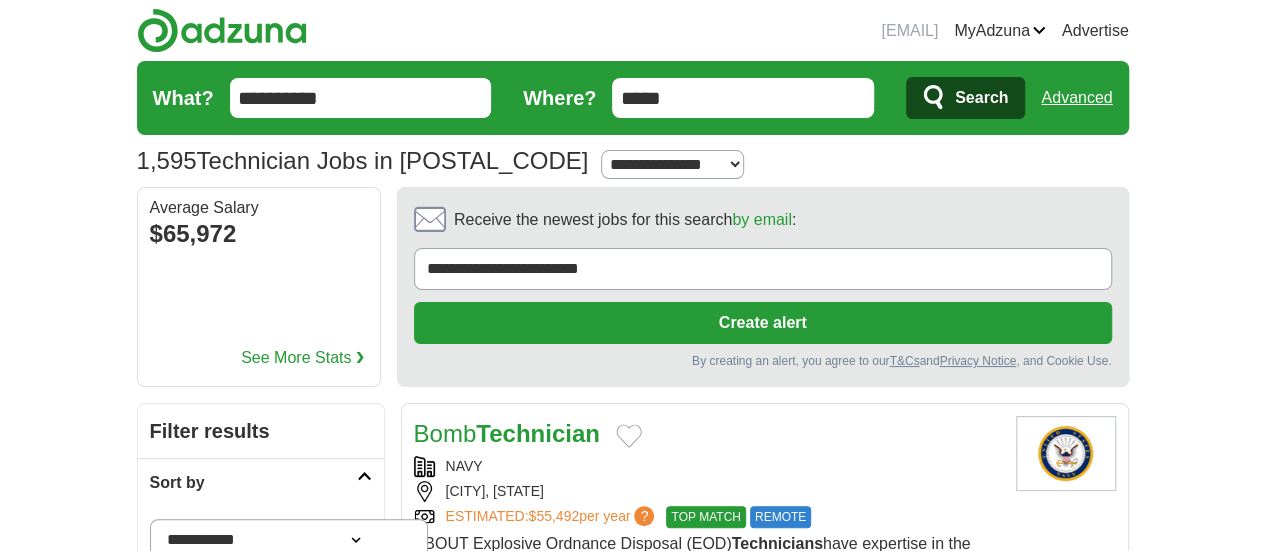 click on "**********" at bounding box center [289, 539] 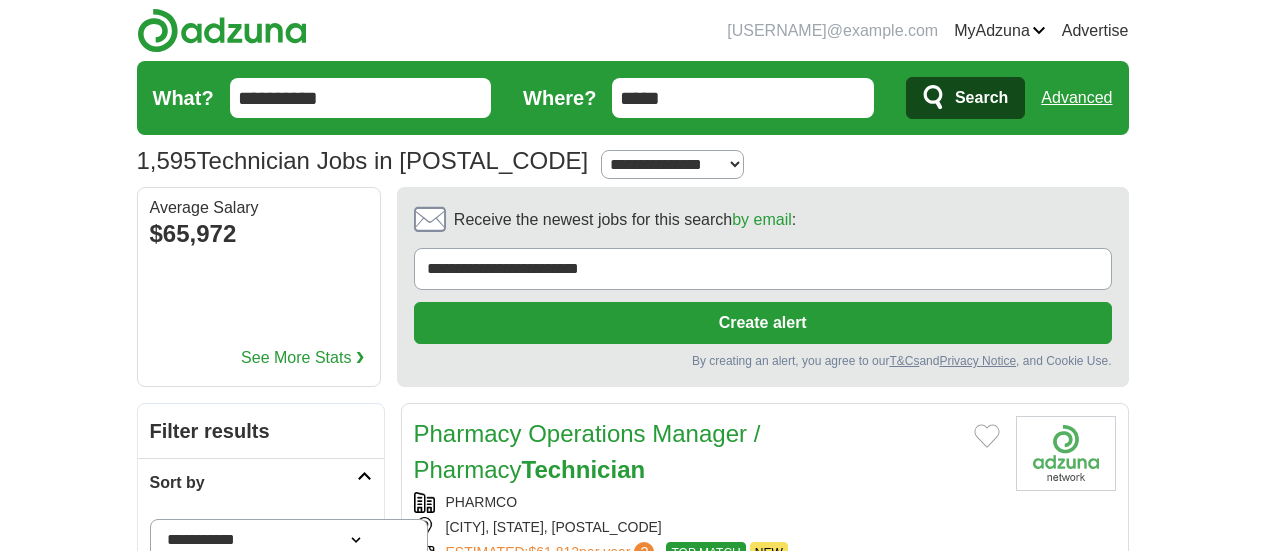 scroll, scrollTop: 0, scrollLeft: 0, axis: both 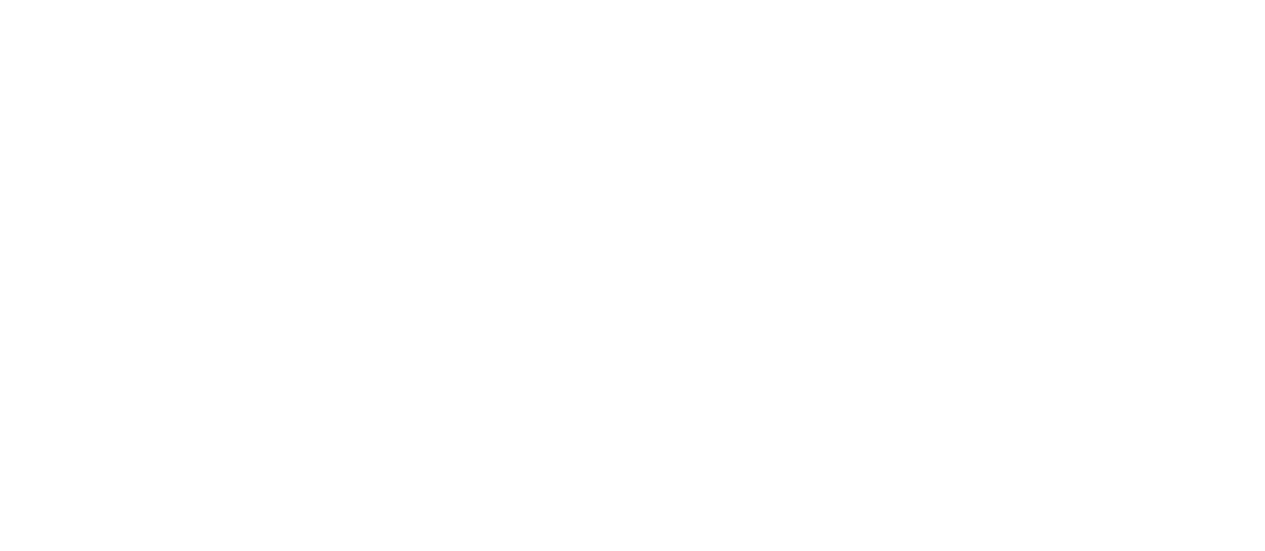 click on "2" at bounding box center [609, 924] 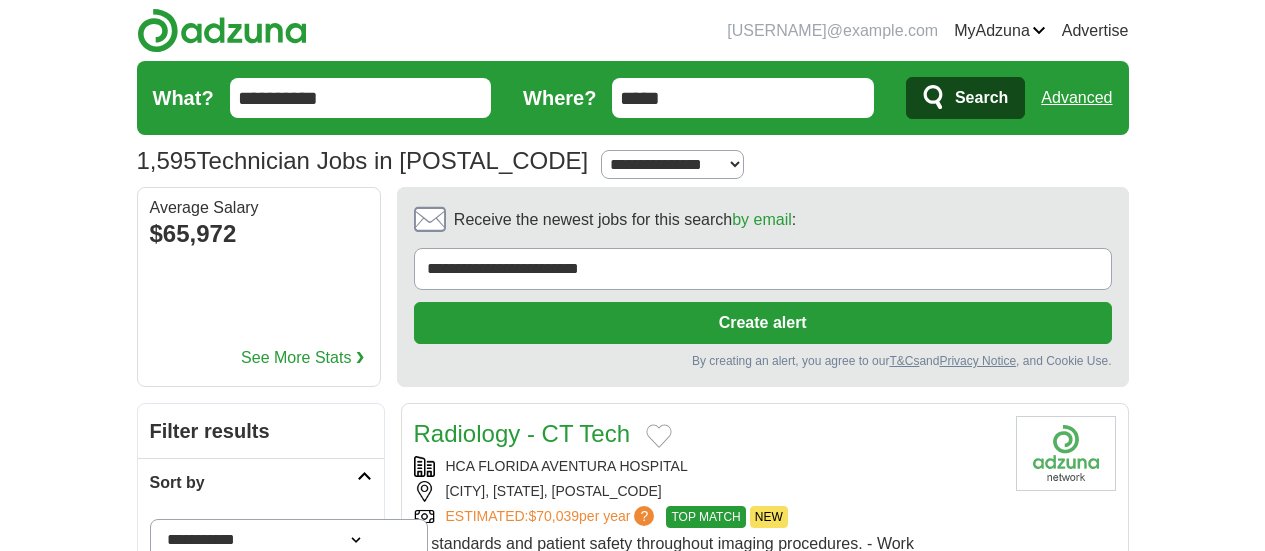 scroll, scrollTop: 0, scrollLeft: 0, axis: both 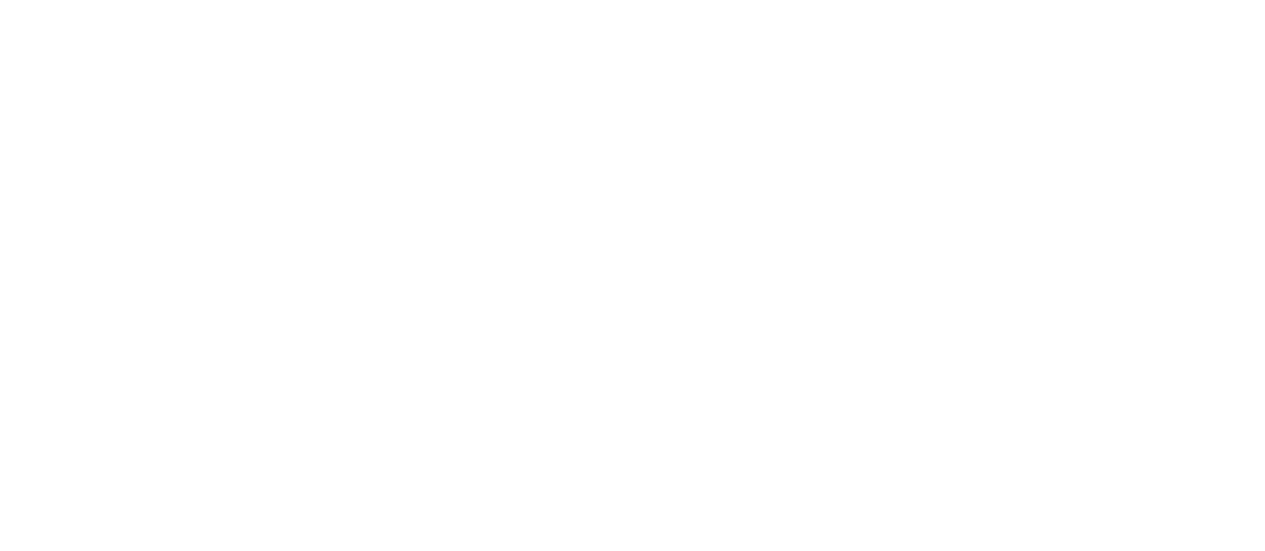 click on "3" at bounding box center [710, 850] 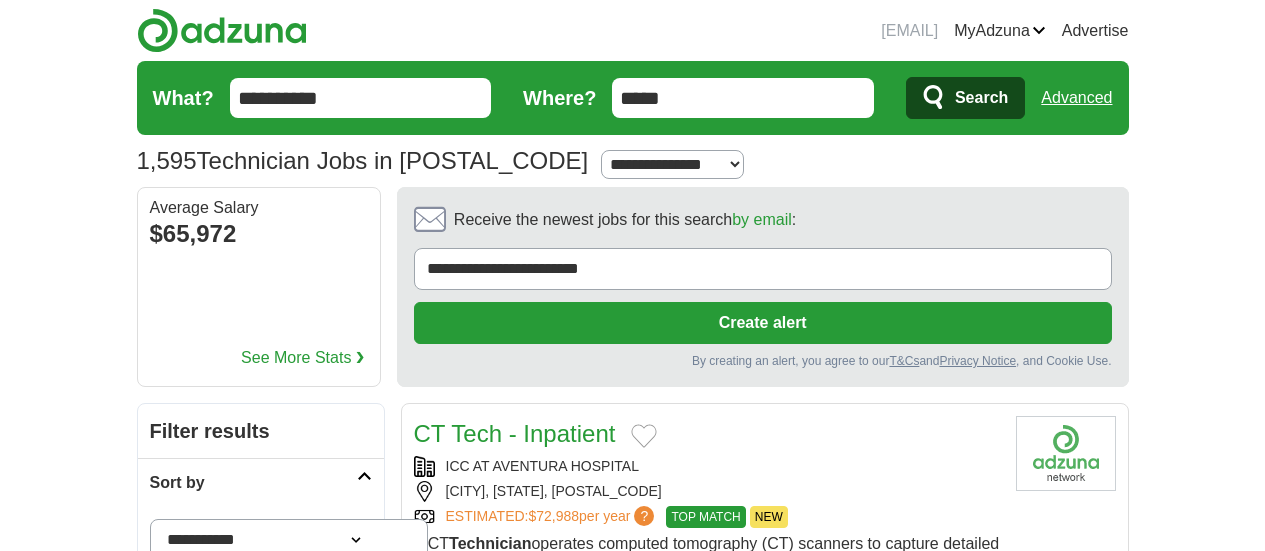 scroll, scrollTop: 0, scrollLeft: 0, axis: both 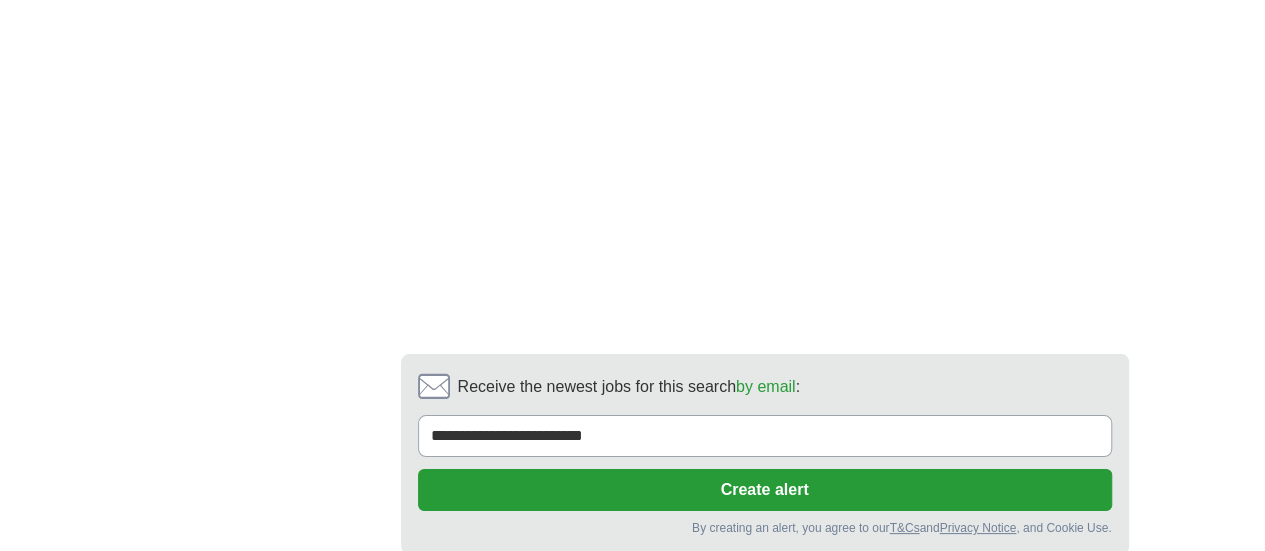 click on "4" at bounding box center [757, 620] 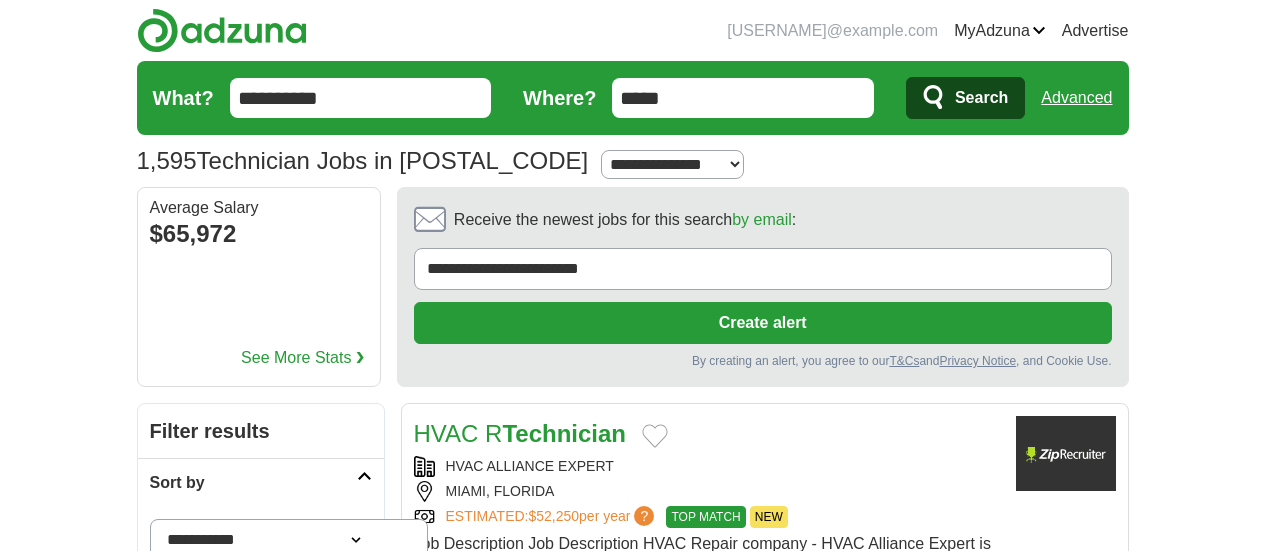 scroll, scrollTop: 0, scrollLeft: 0, axis: both 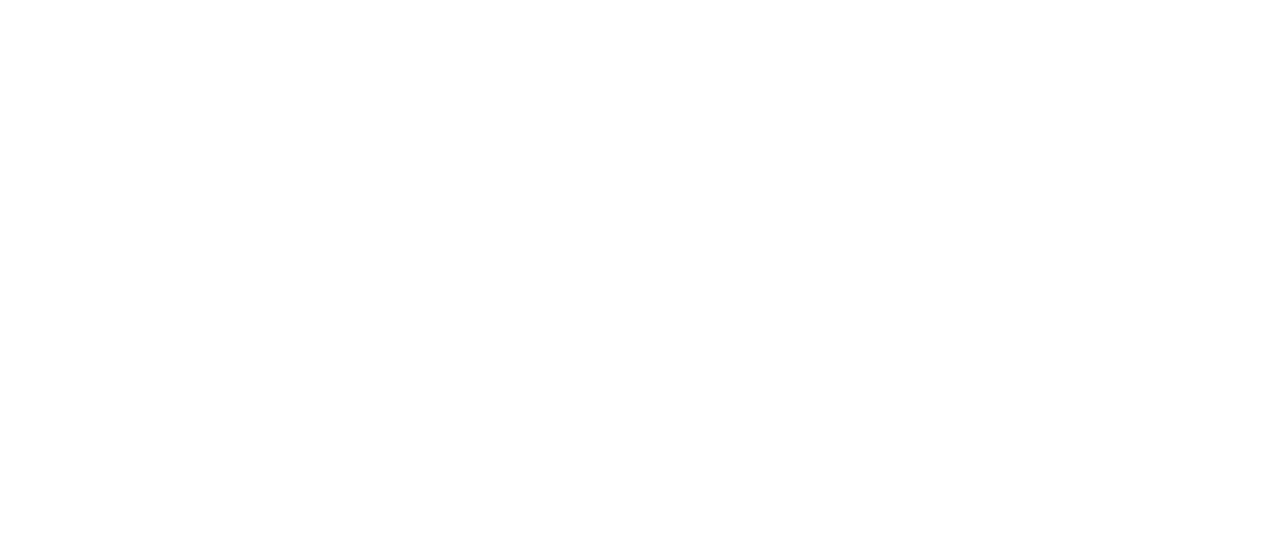 click on "5" at bounding box center (804, 850) 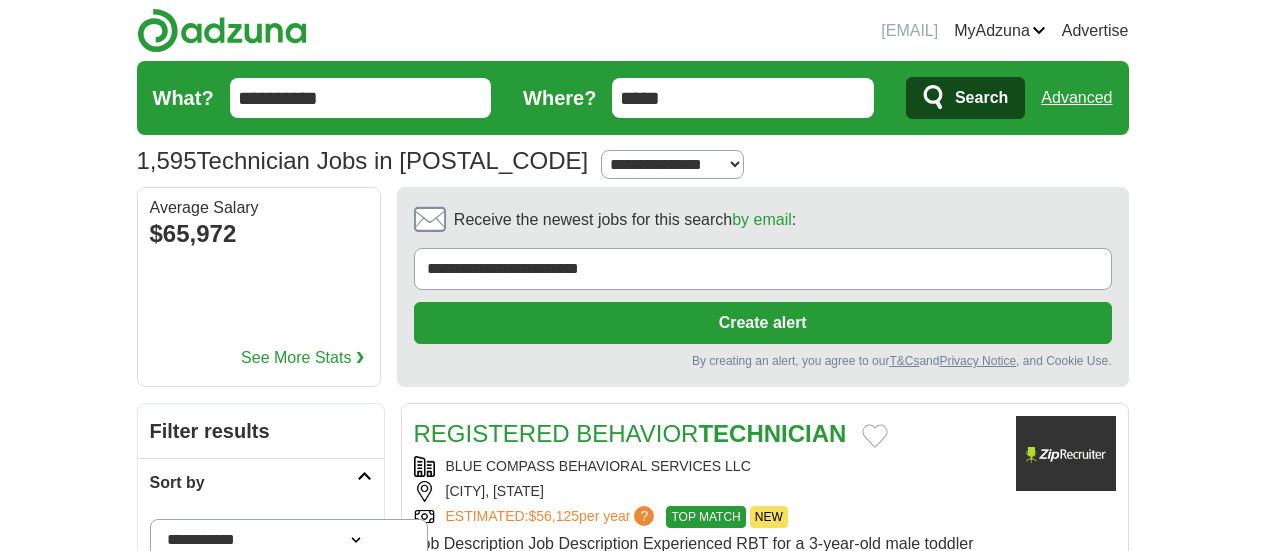 scroll, scrollTop: 0, scrollLeft: 0, axis: both 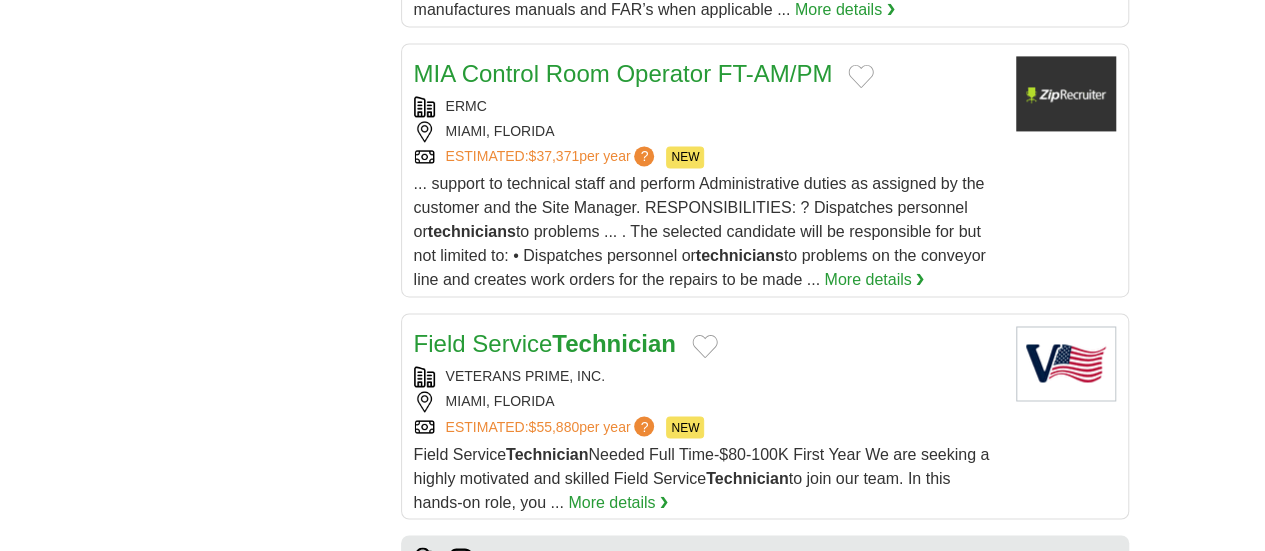 click on "ESTIMATED:
$55,880
per year
?
NEW" at bounding box center [707, 427] 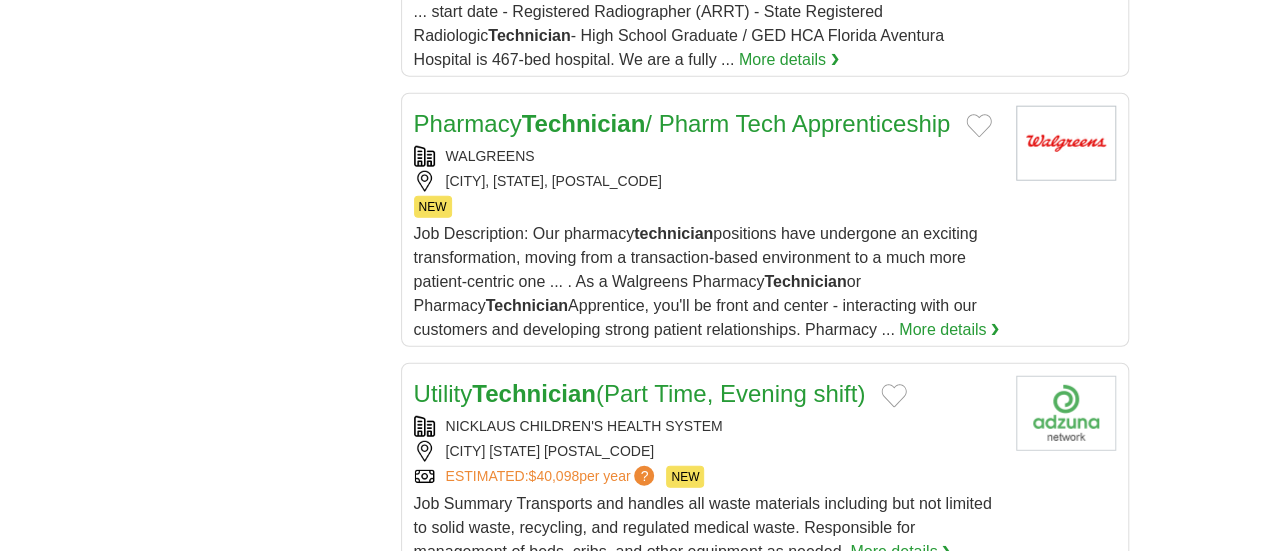 scroll, scrollTop: 2474, scrollLeft: 0, axis: vertical 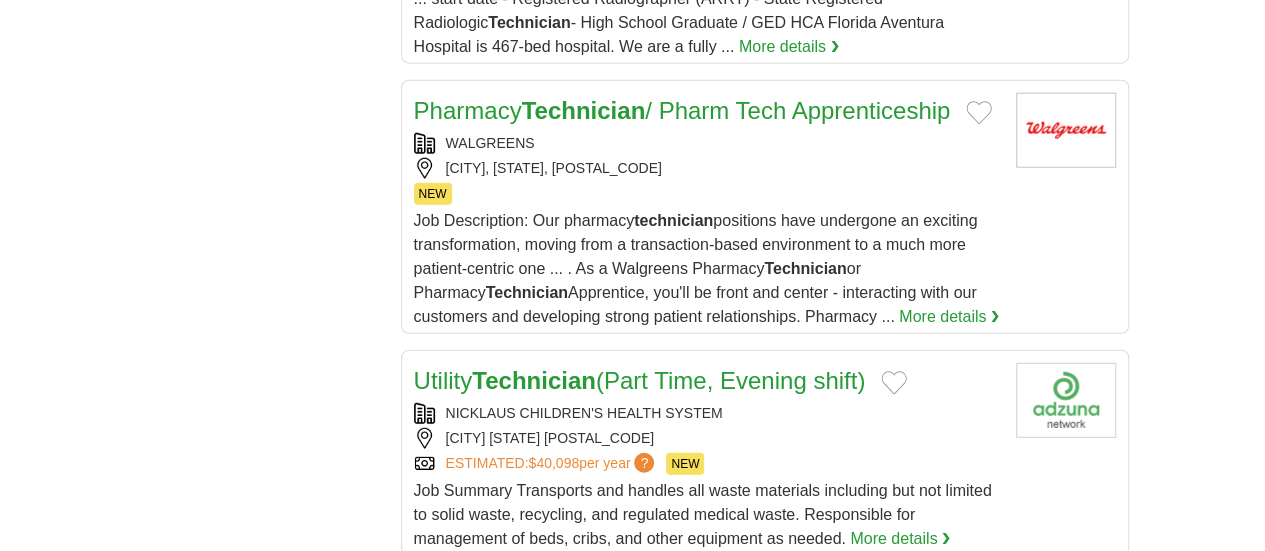 click on "6" at bounding box center (828, 854) 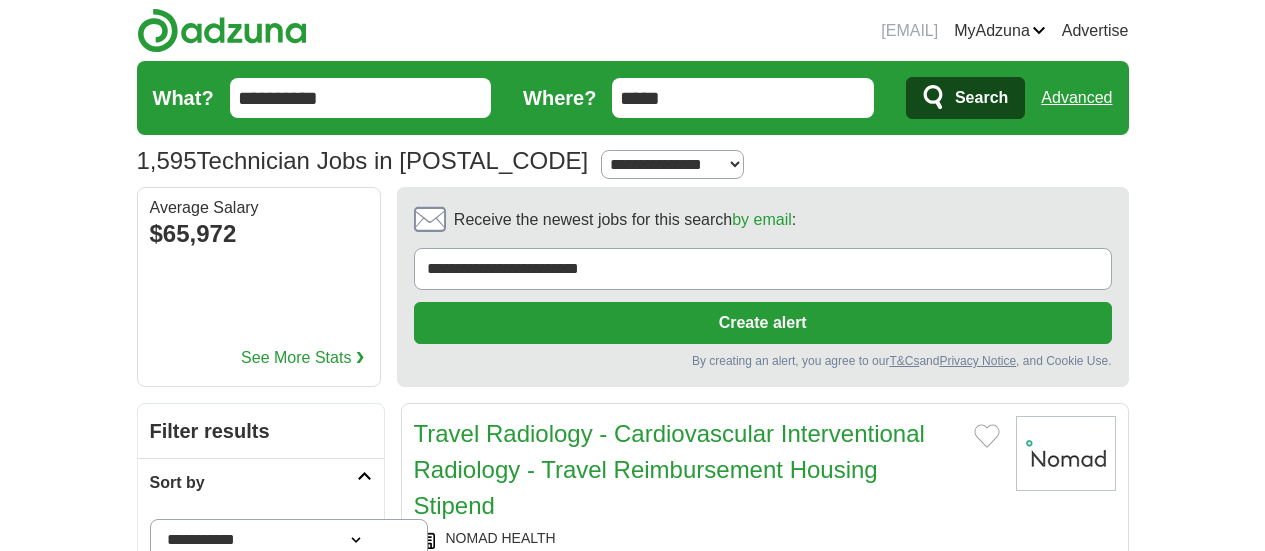 scroll, scrollTop: 0, scrollLeft: 0, axis: both 